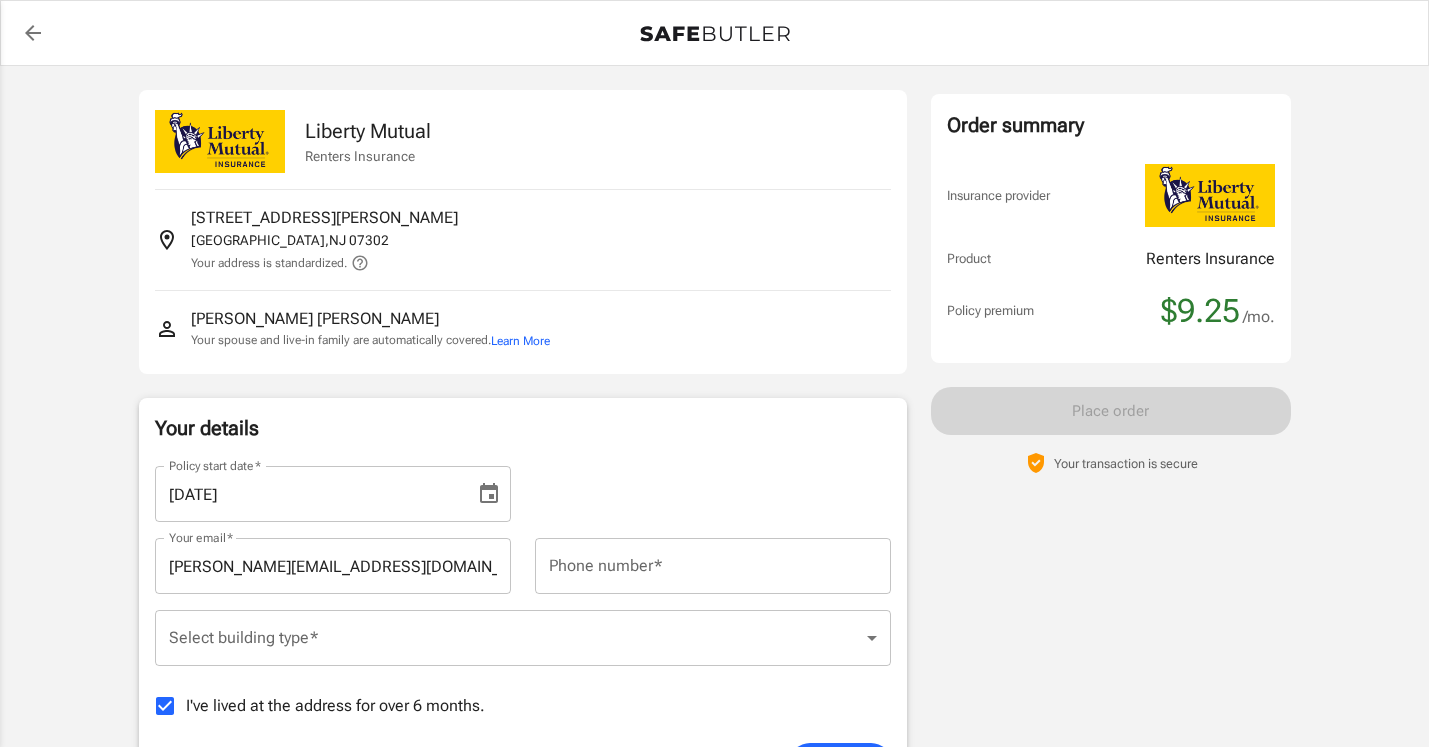 scroll, scrollTop: 0, scrollLeft: 0, axis: both 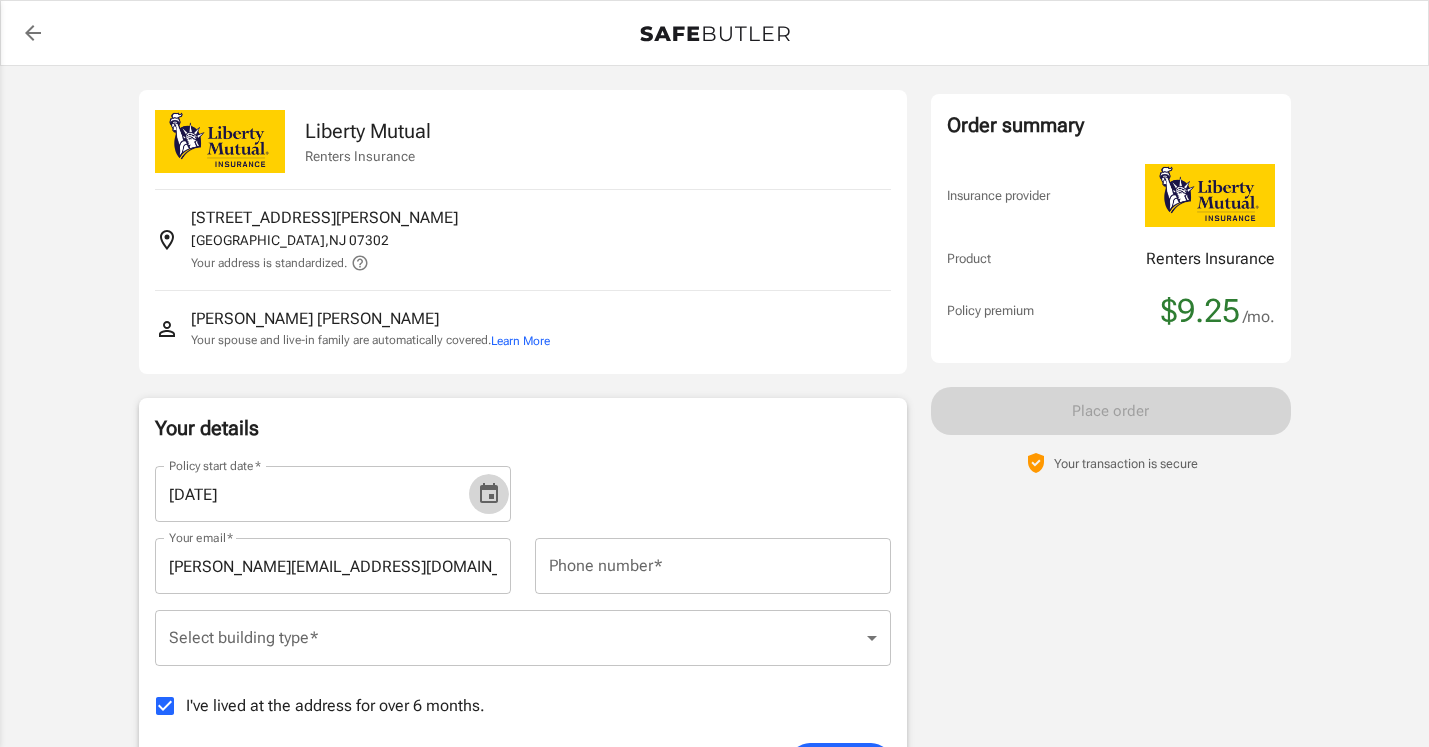 click 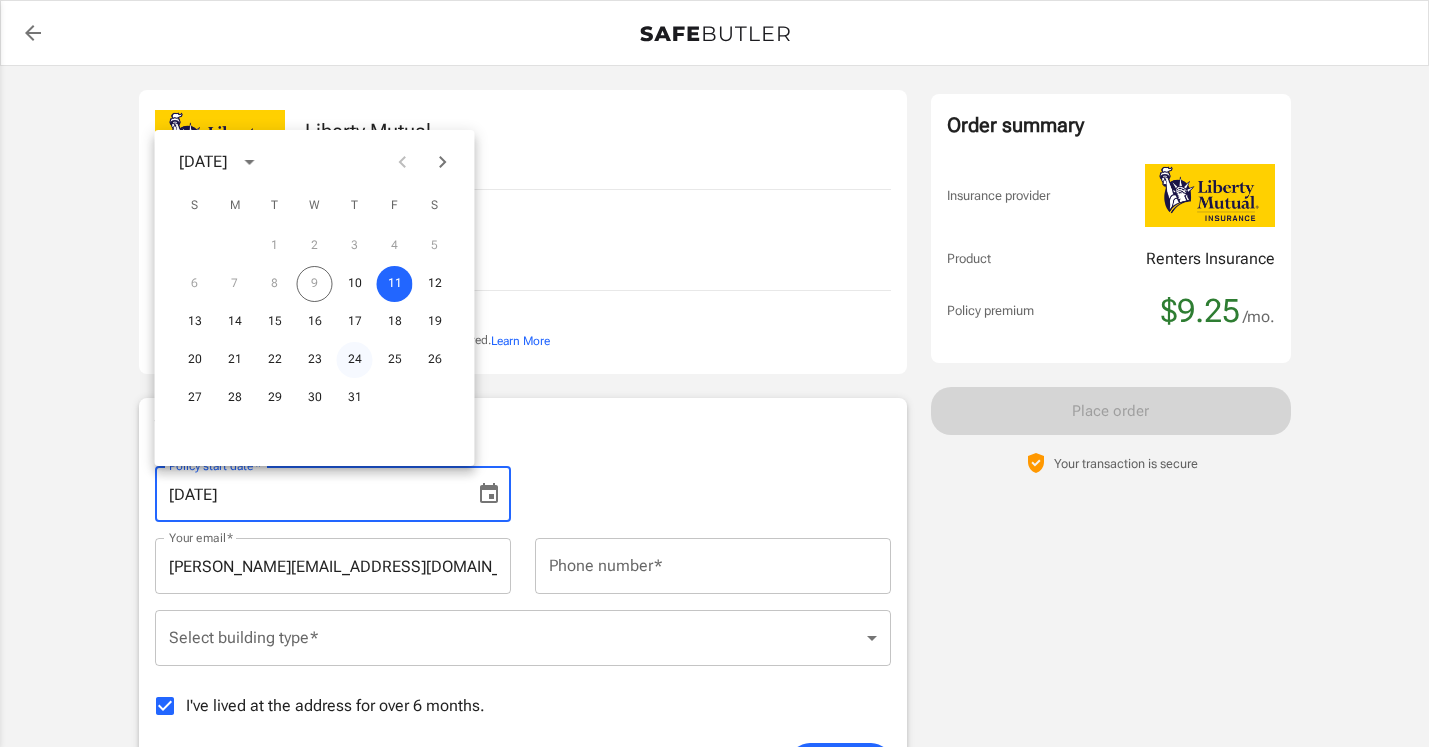 click on "24" at bounding box center [355, 360] 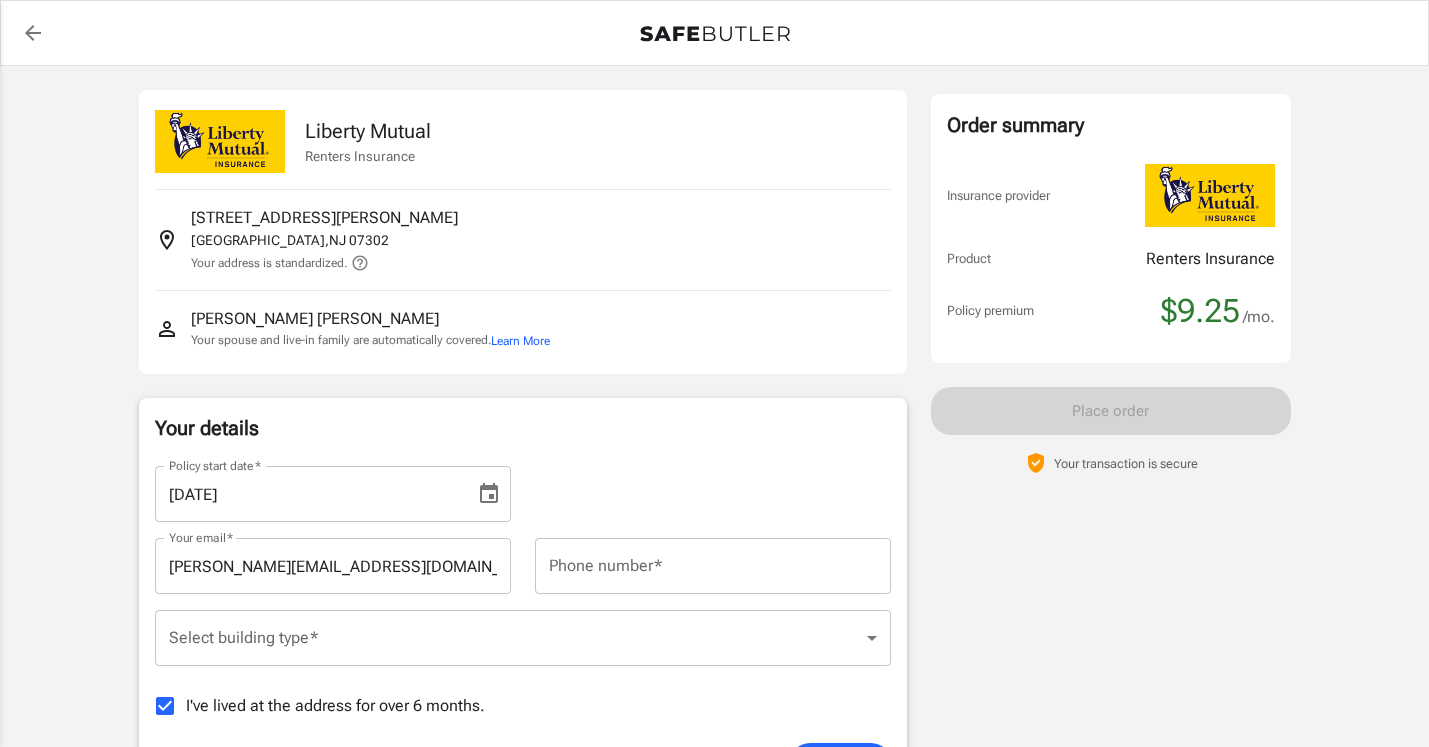 type on "[DATE]" 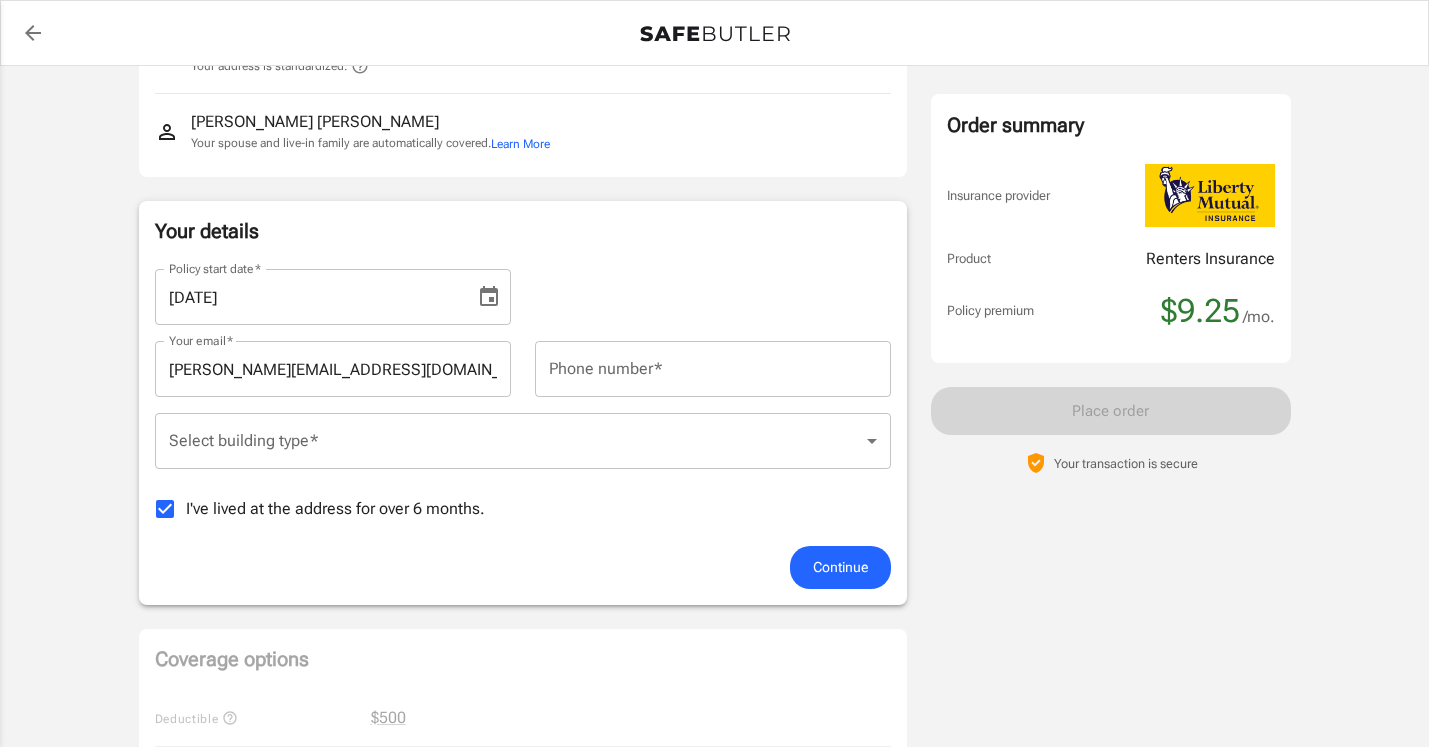 scroll, scrollTop: 206, scrollLeft: 0, axis: vertical 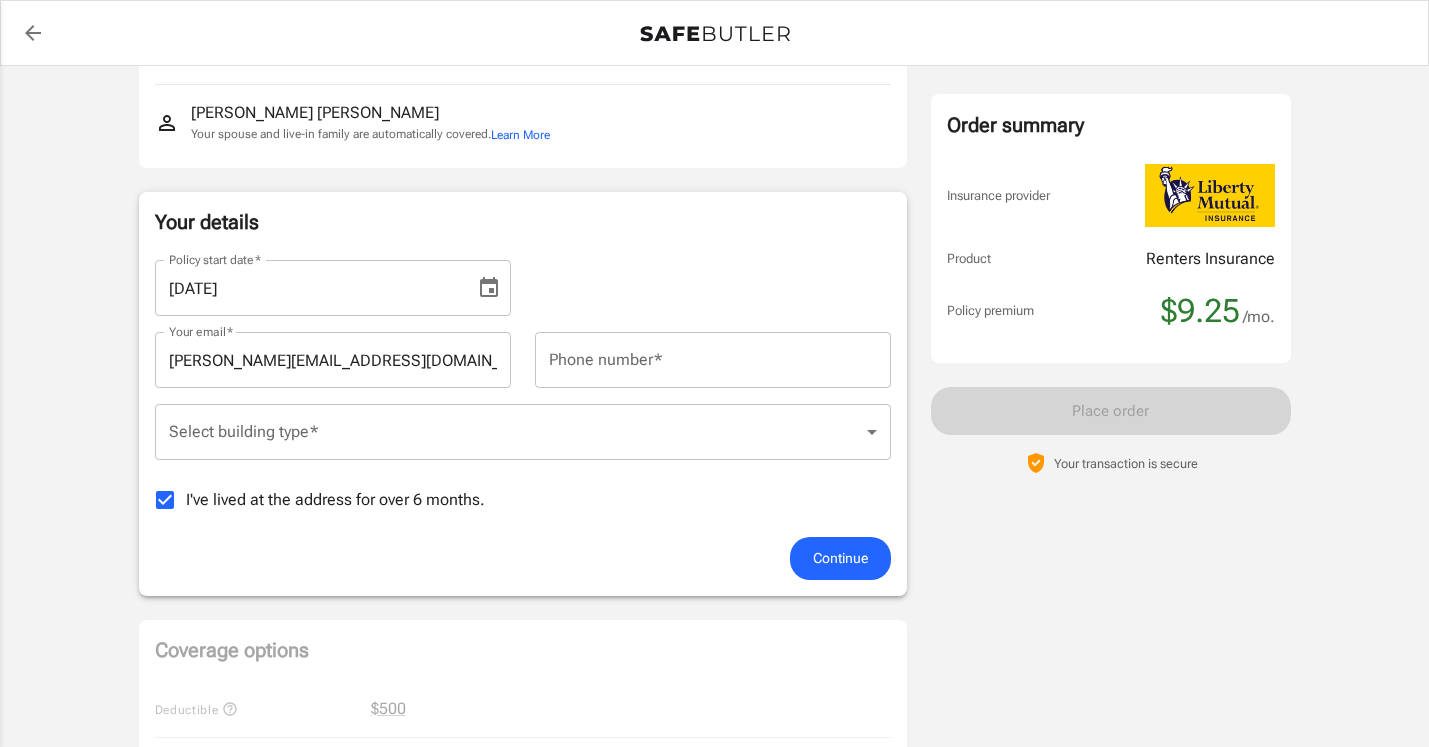 click on "Policy premium $ 9.25 /mo Liberty Mutual Renters Insurance [STREET_ADDRESS][PERSON_NAME] Your address is standardized. [PERSON_NAME] Your spouse and live-in family are automatically covered.  Learn More Your details Policy start date   * [DATE] Policy start date   * Your email   * [PERSON_NAME][EMAIL_ADDRESS][DOMAIN_NAME] Your email   * Phone number   * Phone number   * Select building type   * ​ Select building type   * I've lived at the address for over 6 months. Previous Address     Your Previous Address If you have lived at the insured address for less than 6 months, Liberty Mutual requires your previous address. Street address Street address Apt, suite, etc. (optional) Apt, suite, etc. (optional) City City State [US_STATE] [US_STATE] [US_STATE] [US_STATE] [US_STATE] [US_STATE] [US_STATE] [US_STATE] [US_STATE] [US_STATE] [US_STATE] [US_STATE] [US_STATE] [US_STATE] [US_STATE] [US_STATE] [US_STATE] [US_STATE] [US_STATE] [US_STATE] [US_STATE] [US_STATE] [US_STATE]" at bounding box center [714, 776] 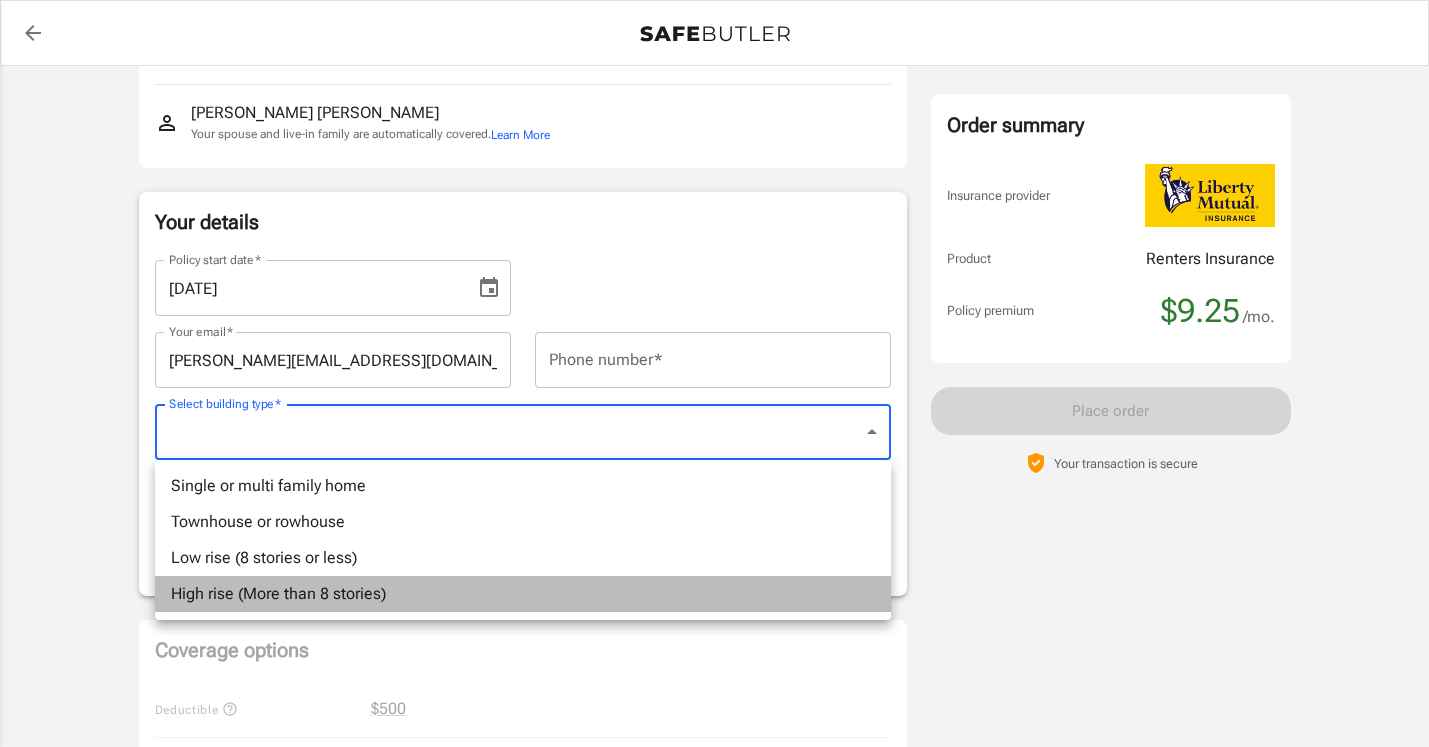 click on "High rise (More than 8 stories)" at bounding box center (523, 594) 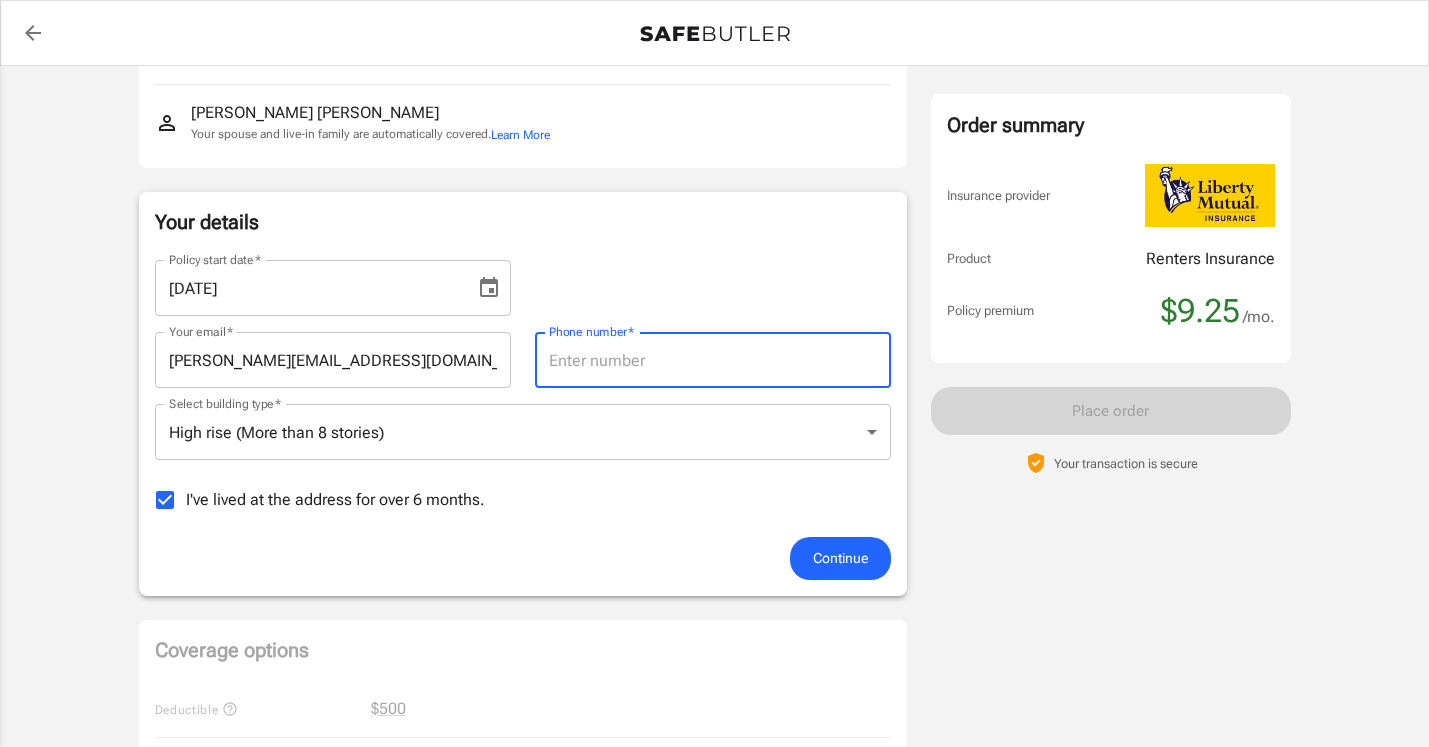 click on "Phone number   *" at bounding box center (713, 360) 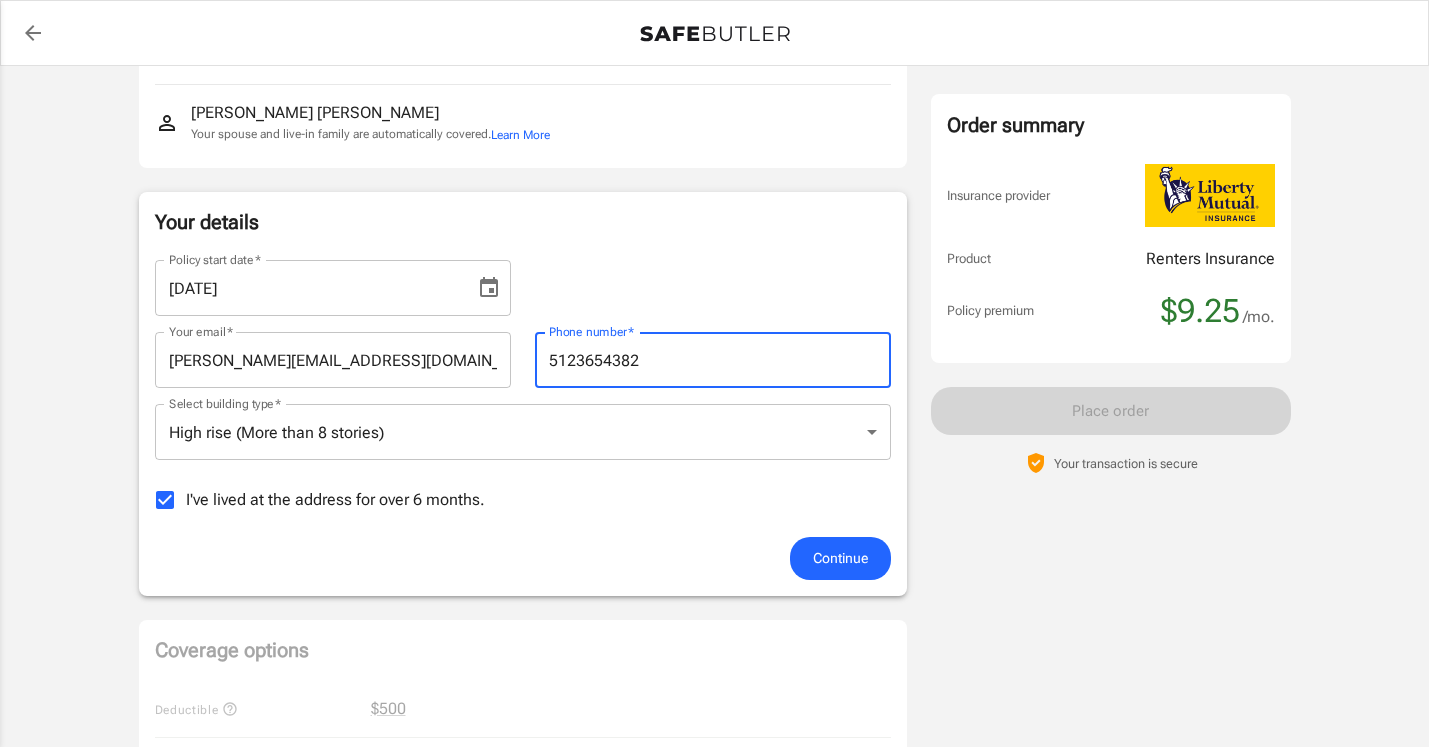 type on "5123654382" 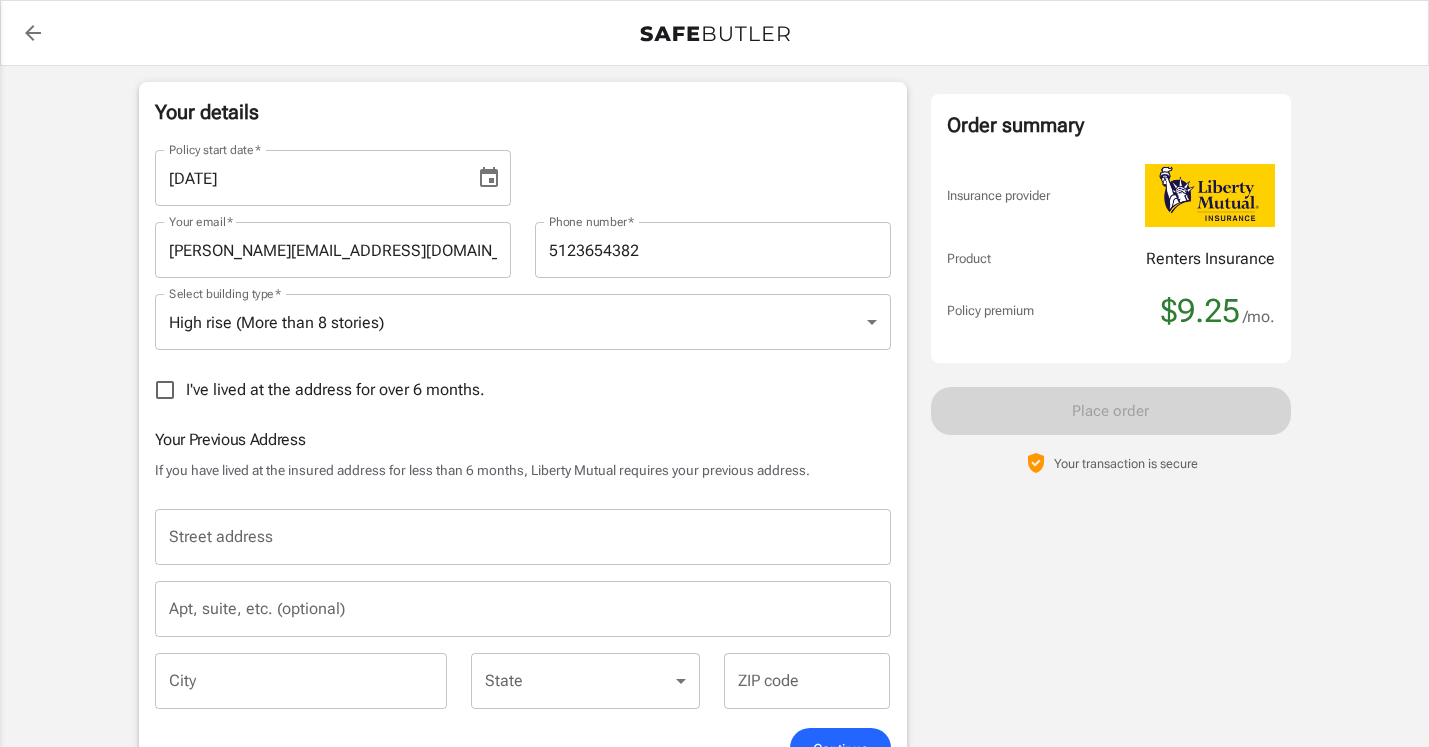 scroll, scrollTop: 321, scrollLeft: 0, axis: vertical 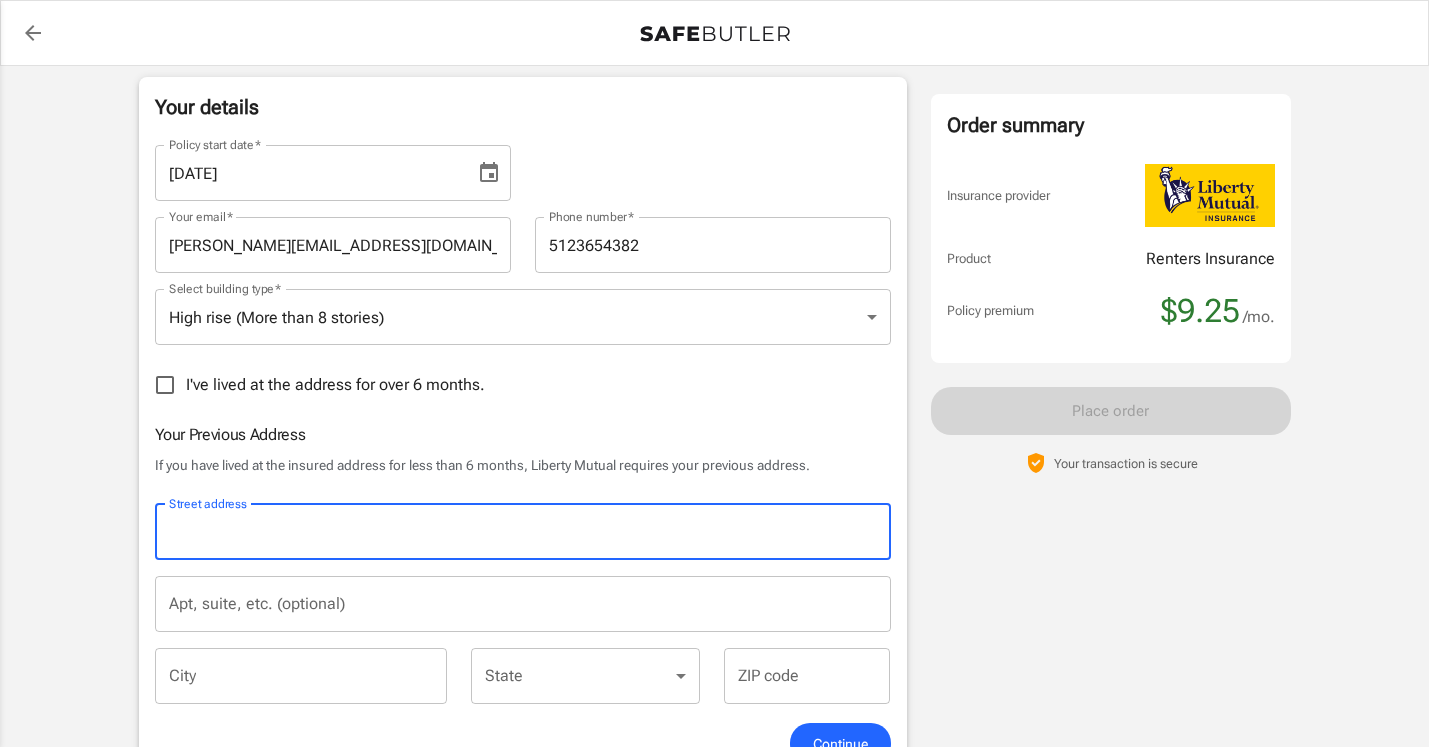 click on "Street address" at bounding box center (523, 532) 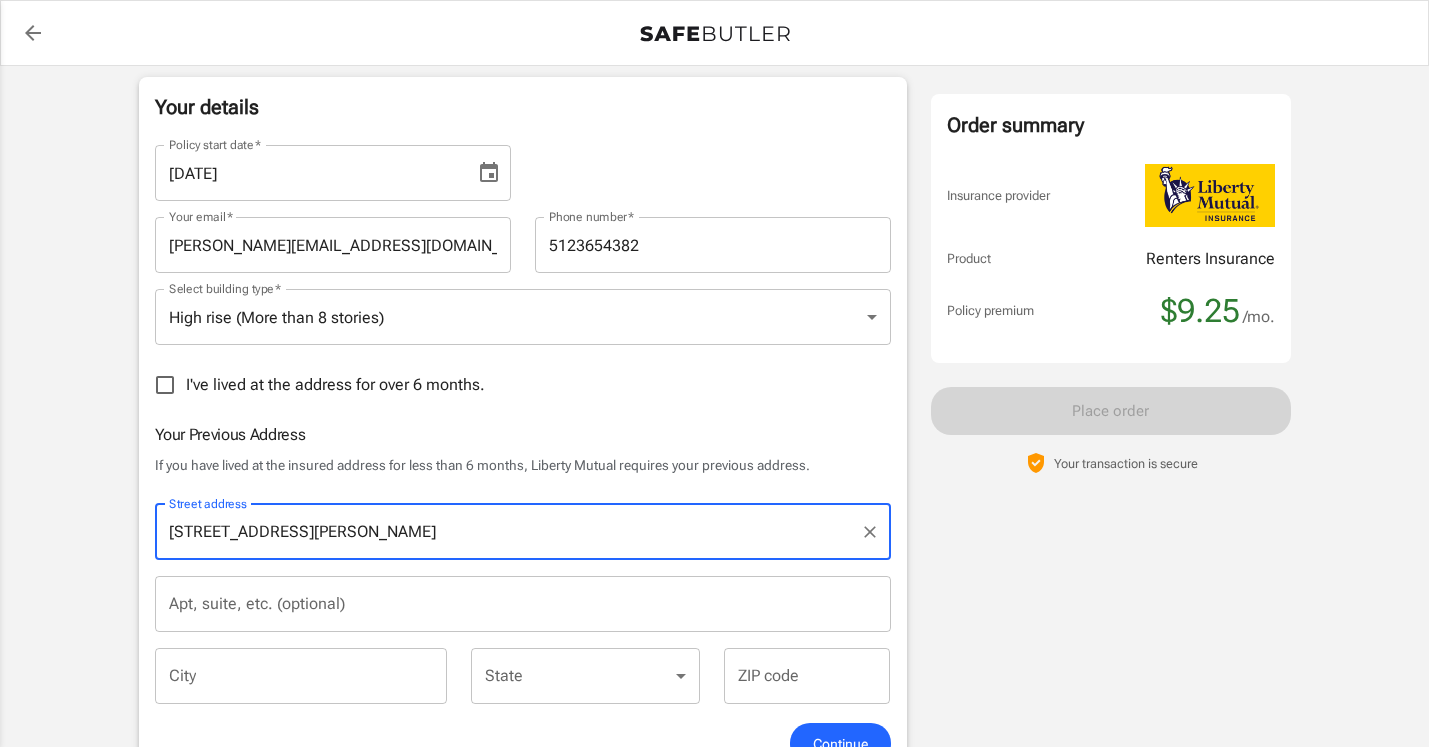 type on "[STREET_ADDRESS][PERSON_NAME]" 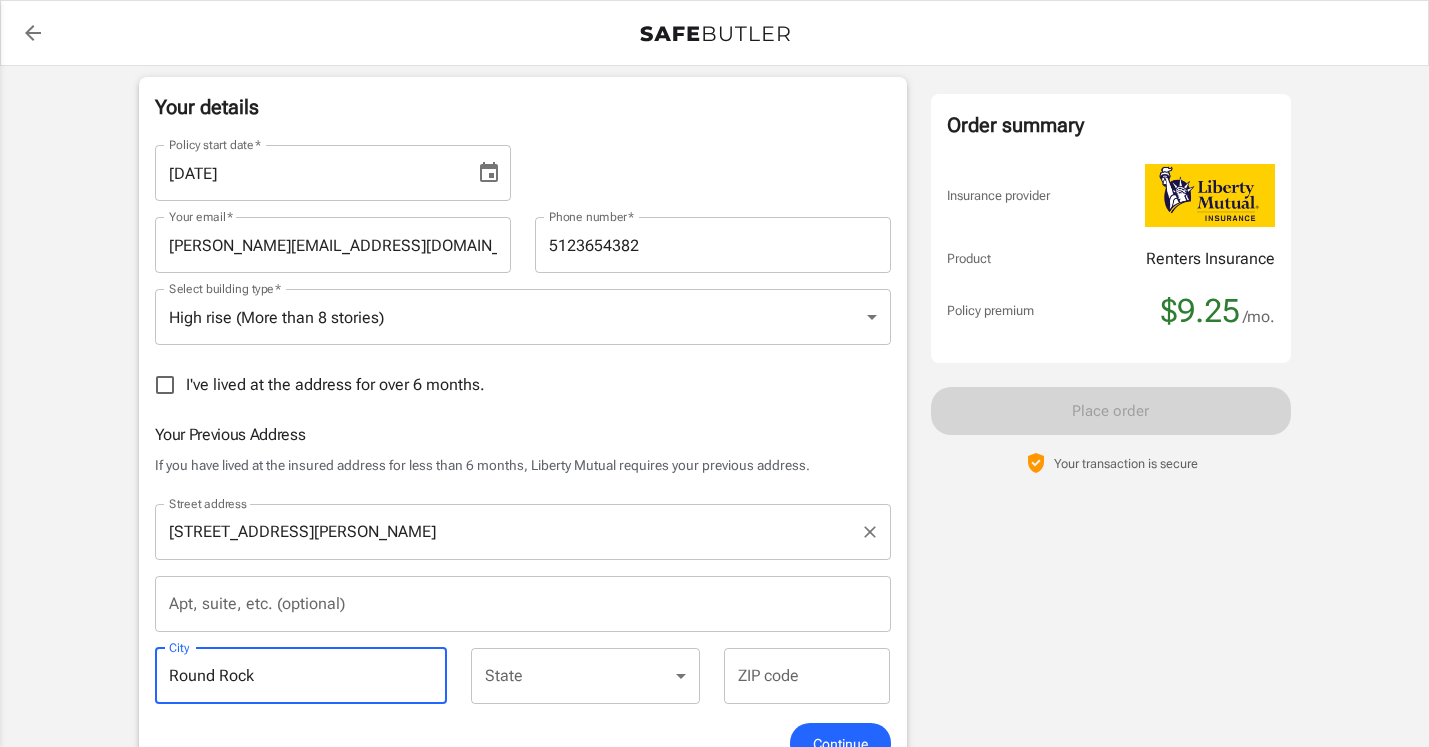 type on "Round Rock" 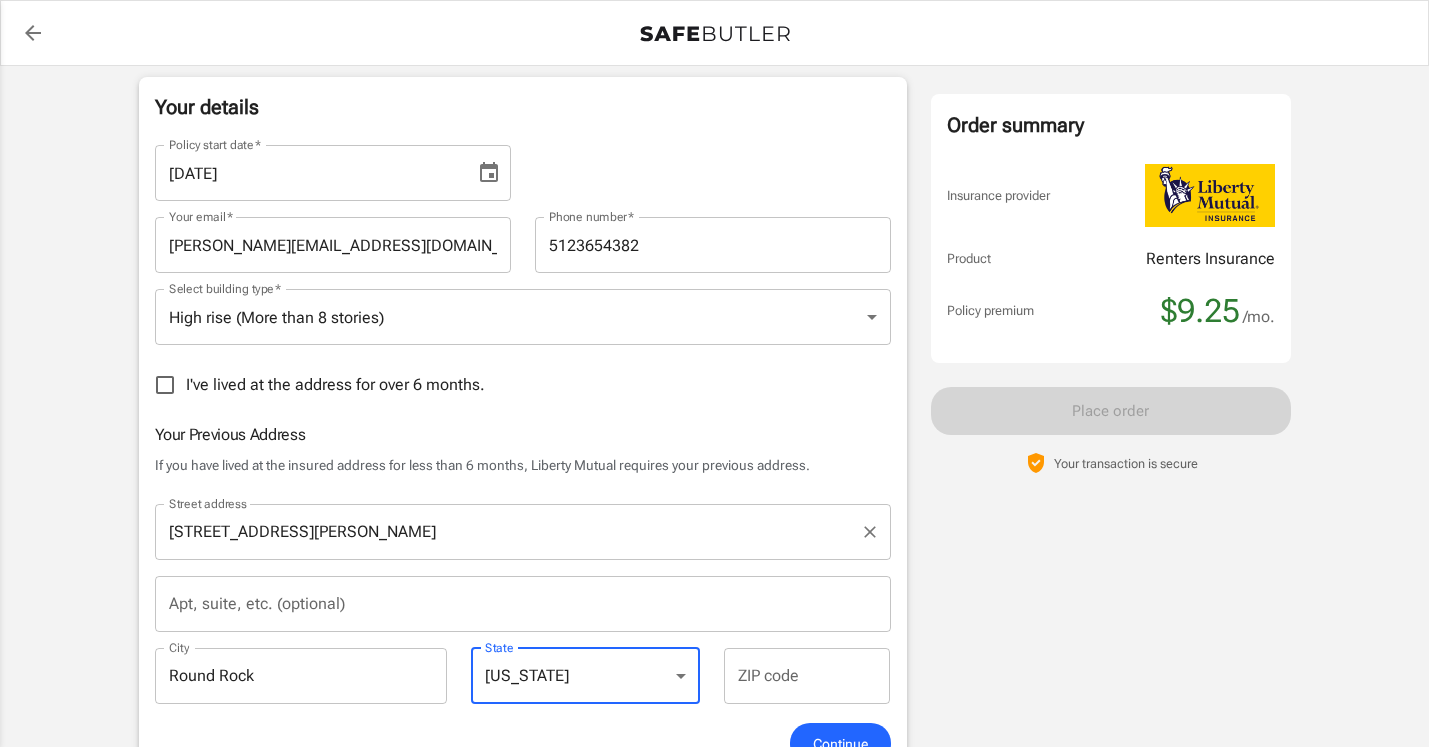 select on "[GEOGRAPHIC_DATA]" 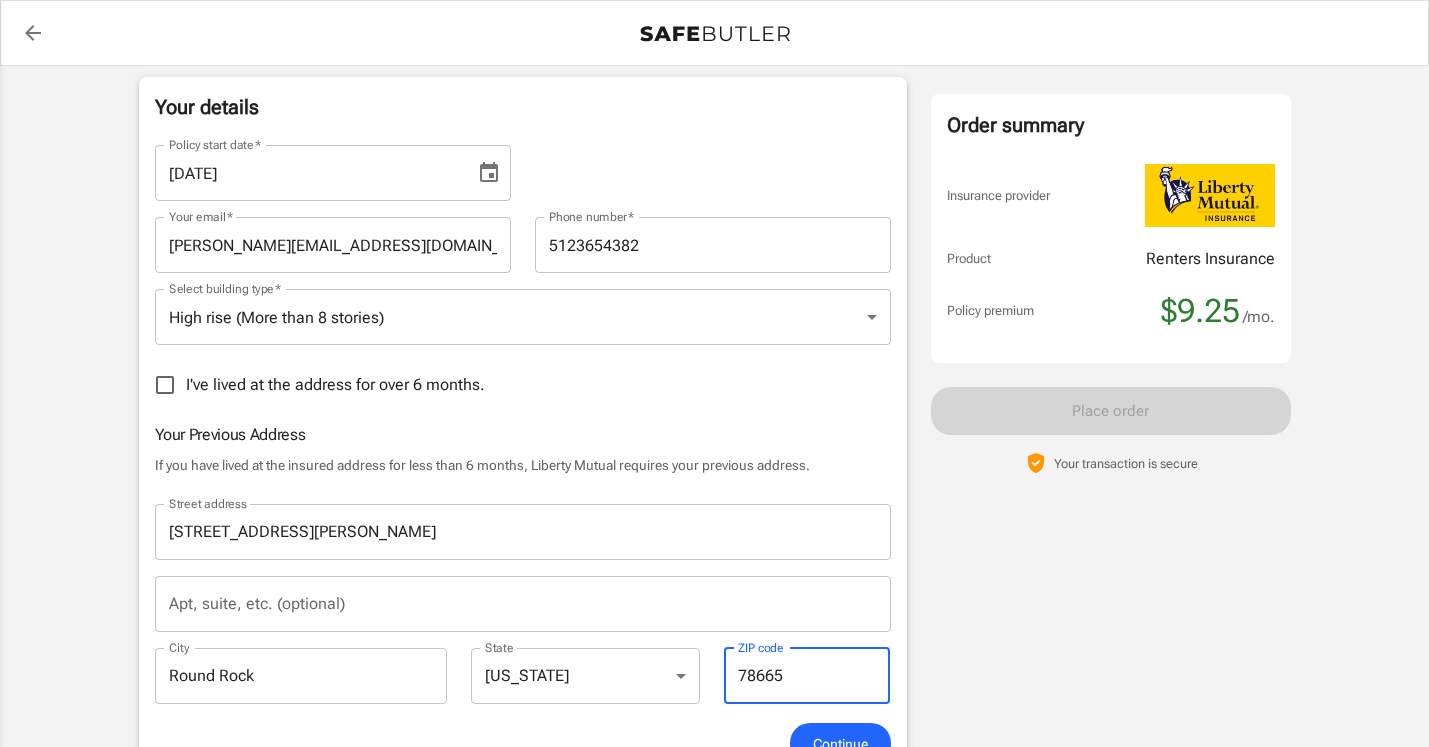 type on "78665" 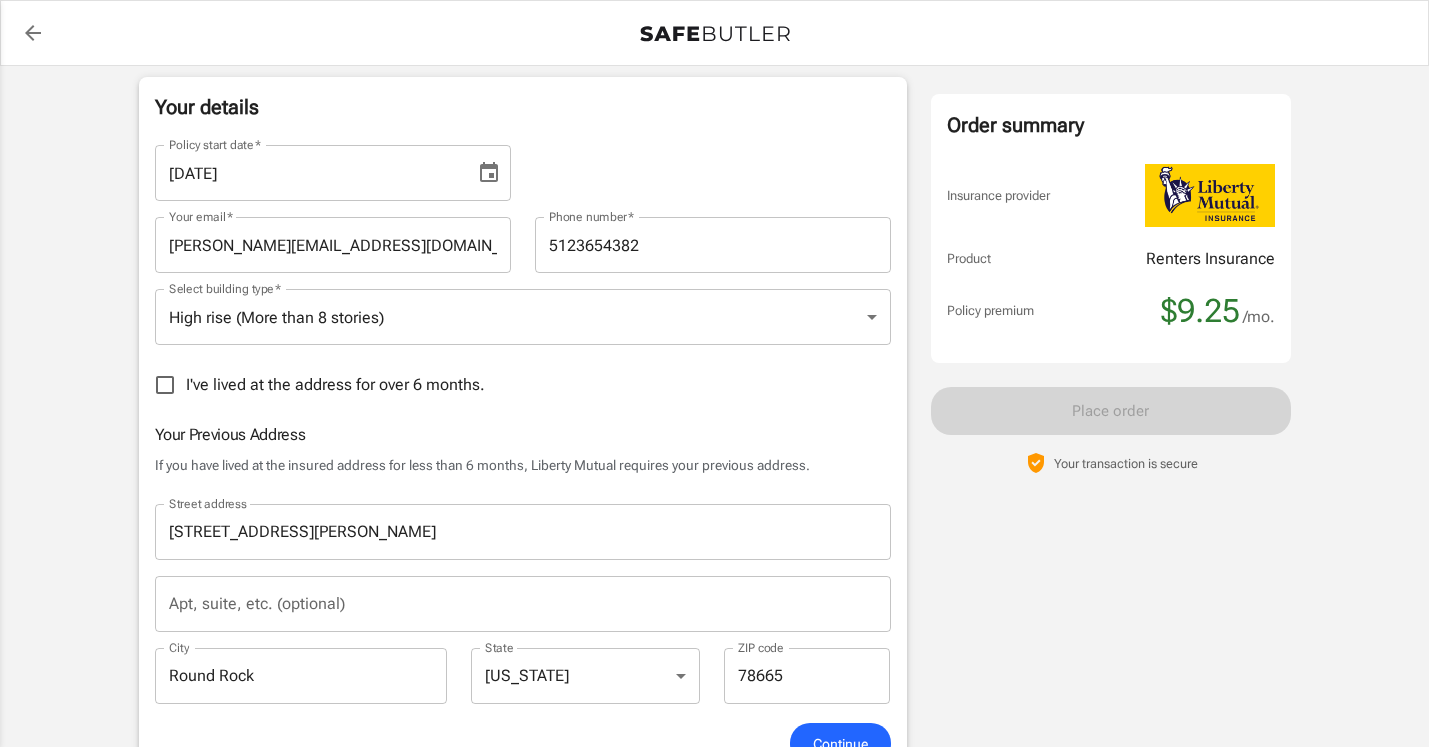 click on "Order summary Insurance provider Product Renters Insurance Policy premium $9.25 /mo. Online purchase discount applied. Payment frequency No additional fees. [DATE] Due $9.25 Place order   Your transaction is secure" at bounding box center [1111, 774] 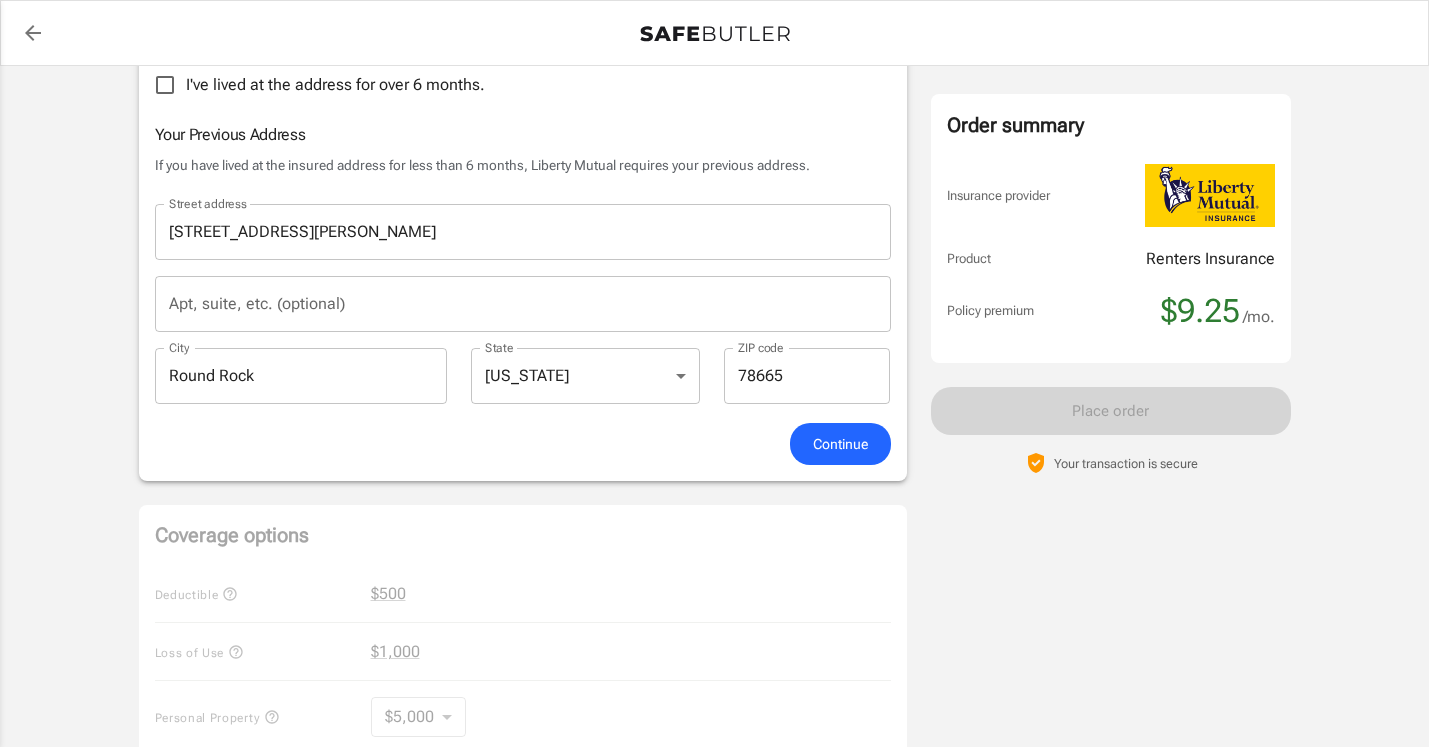 scroll, scrollTop: 663, scrollLeft: 0, axis: vertical 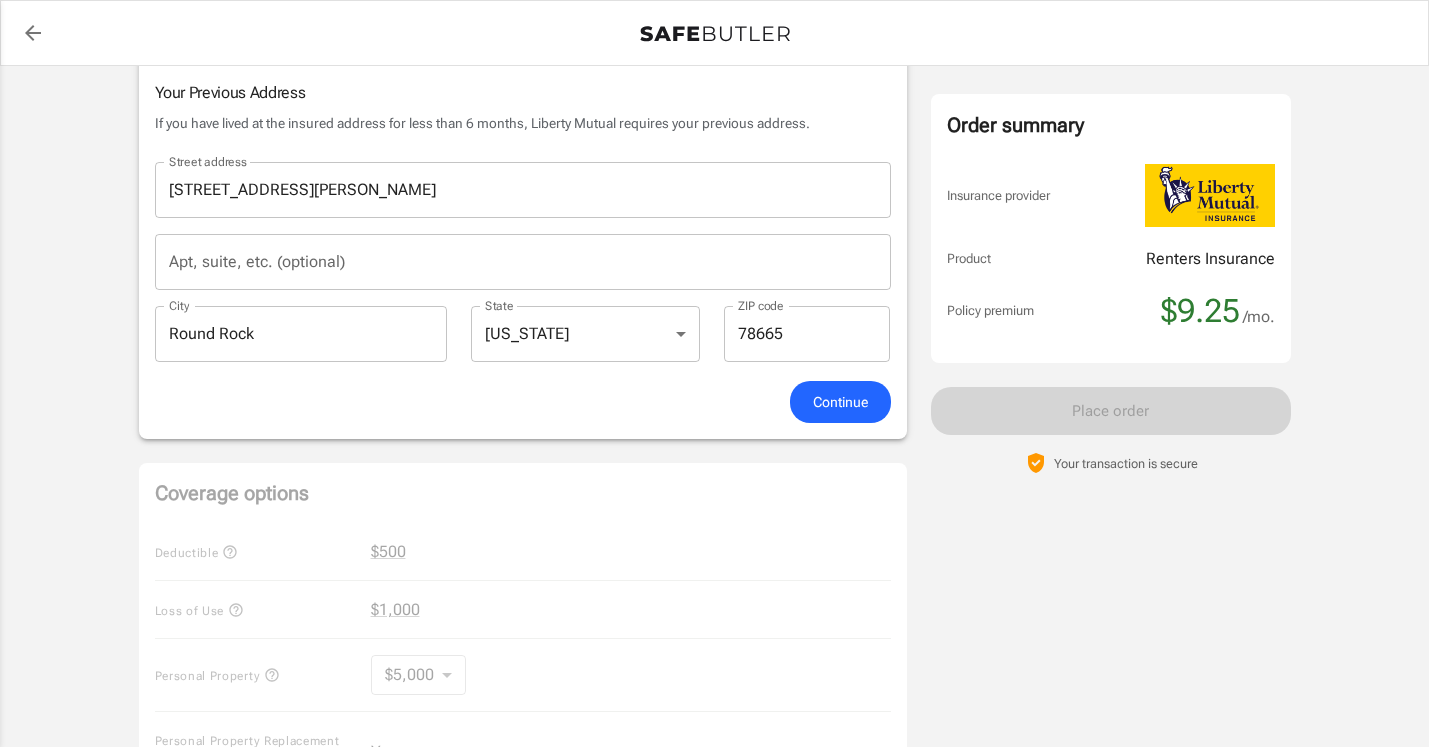 click on "Continue" at bounding box center (840, 402) 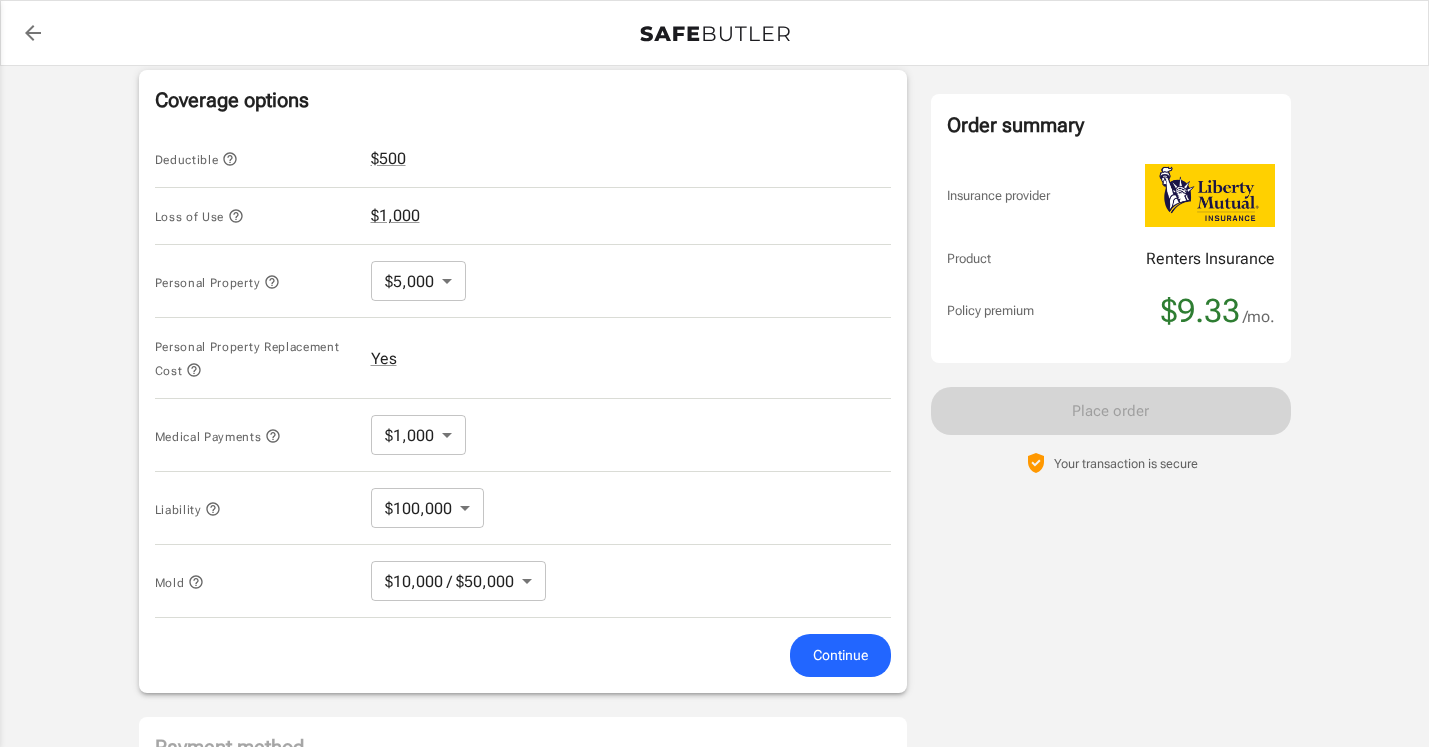 scroll, scrollTop: 839, scrollLeft: 0, axis: vertical 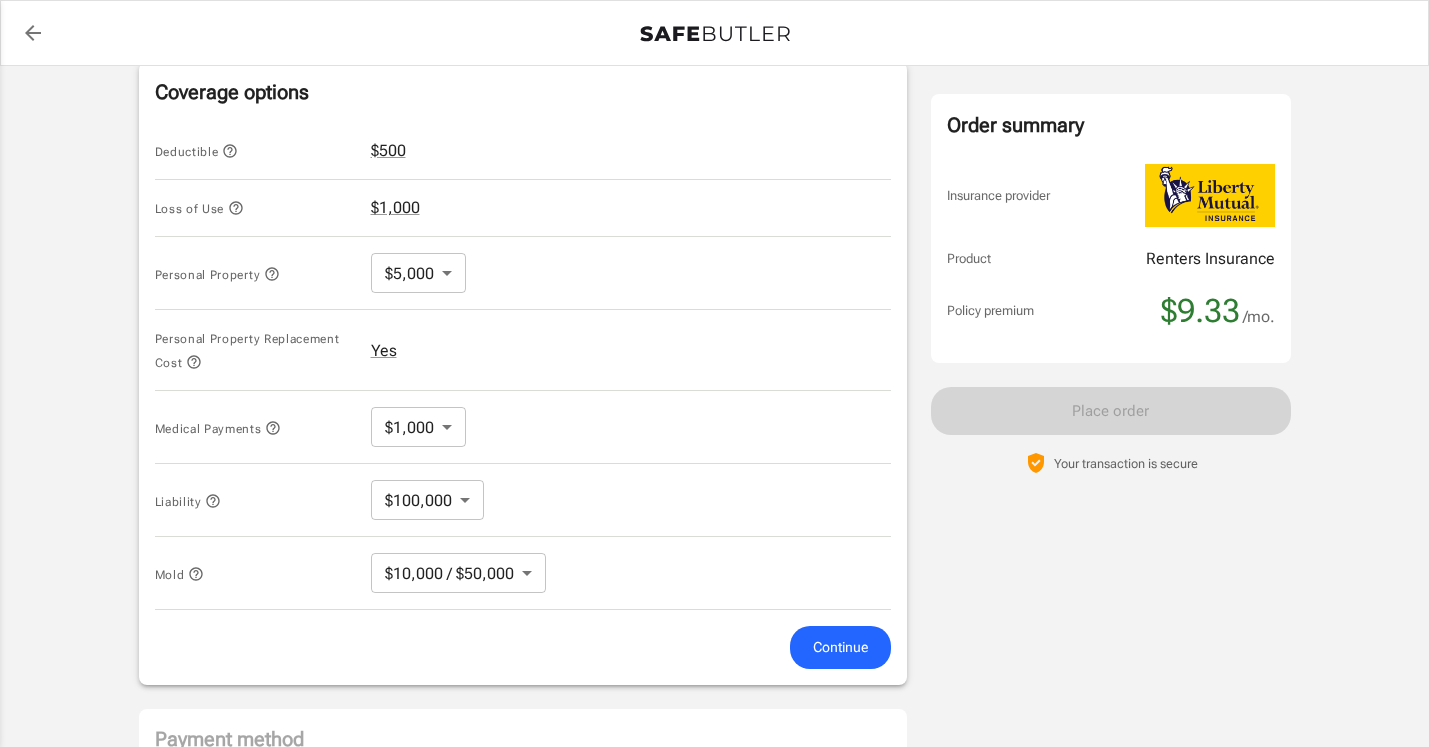 click 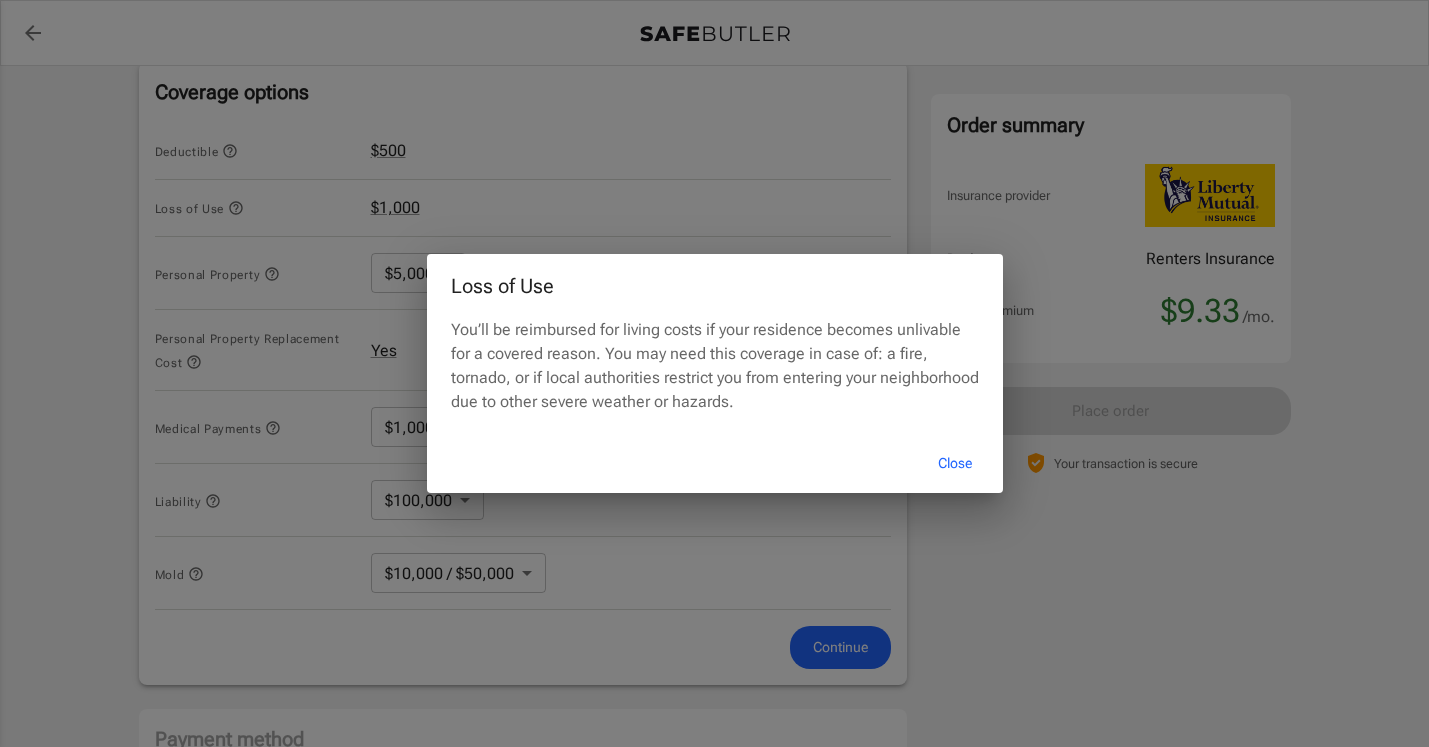 click on "Close" at bounding box center [955, 463] 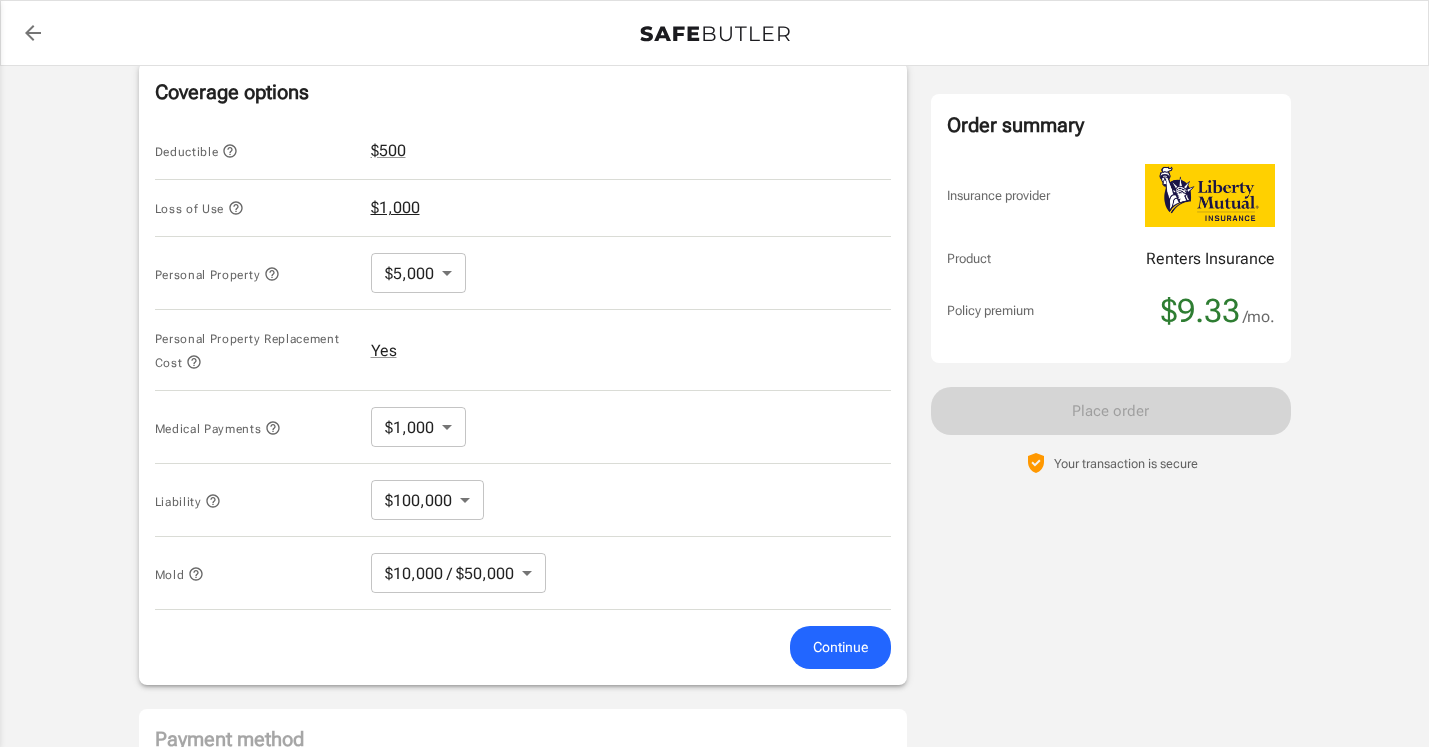 click on "$1,000" at bounding box center (395, 208) 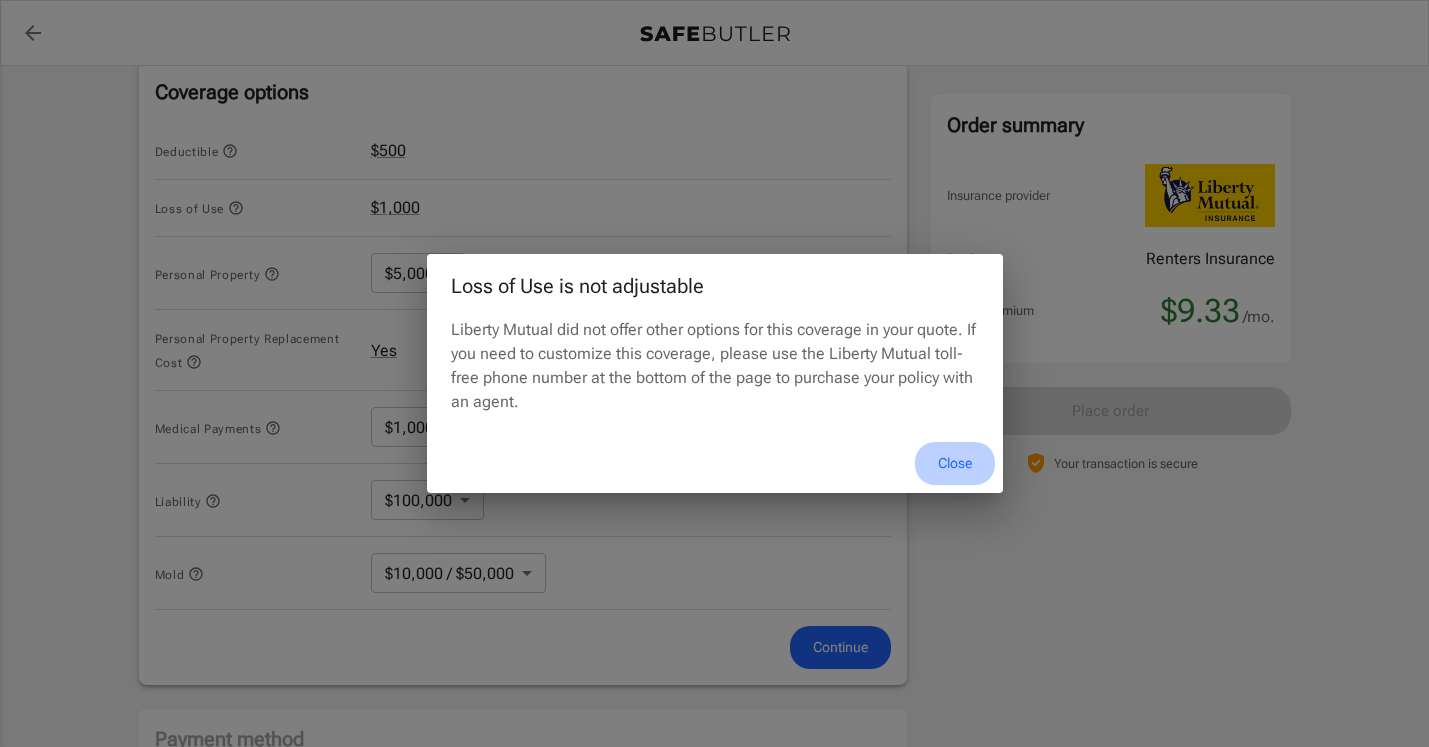 click on "Close" at bounding box center [955, 463] 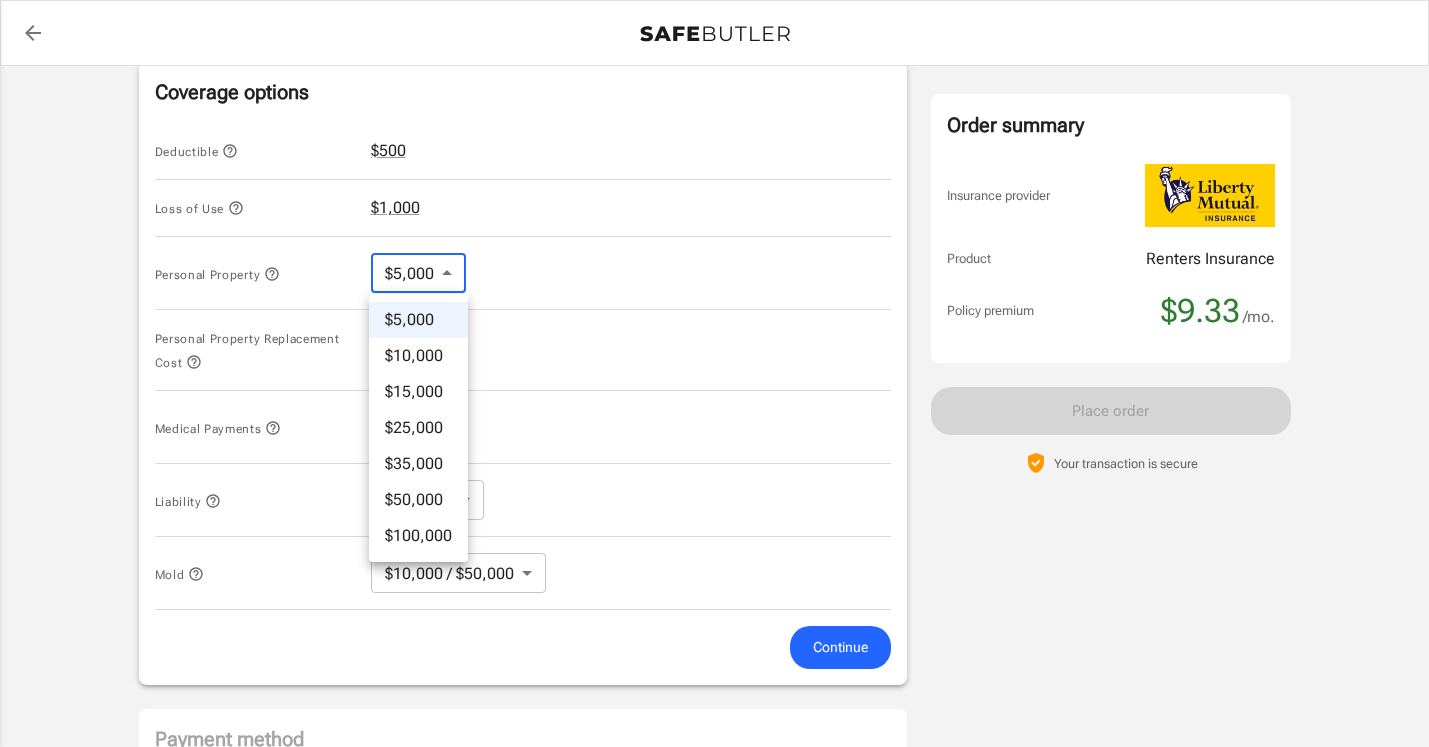 click on "Policy premium $ 9.33 /mo Liberty Mutual Renters Insurance [STREET_ADDRESS][PERSON_NAME] Your address is standardized. [PERSON_NAME] Your spouse and live-in family are automatically covered.  Learn More Your details Policy start date [DATE] Email [PERSON_NAME][EMAIL_ADDRESS][DOMAIN_NAME] Phone [PHONE_NUMBER] Building type High rise (More than 8 stories) Lived for over 6 months No Previous Address [STREET_ADDRESS][PERSON_NAME] Change Coverage options Deductible   $500 Loss of Use   $1,000 Personal Property   $5,000 5000 ​ Personal Property Replacement Cost   Yes Medical Payments   $1,000 1000 ​ Liability   $100,000 100000 ​ Mold   $10,000 / $50,000 10000/50000 ​ Continue Payment method Choose a payment method ​ Choose a payment method Add payment method Optional settings Add landlord as interested party Order summary Insurance provider Product Renters Insurance Policy premium $9.33 /mo. Online purchase discount applied. $9.33" at bounding box center (714, 180) 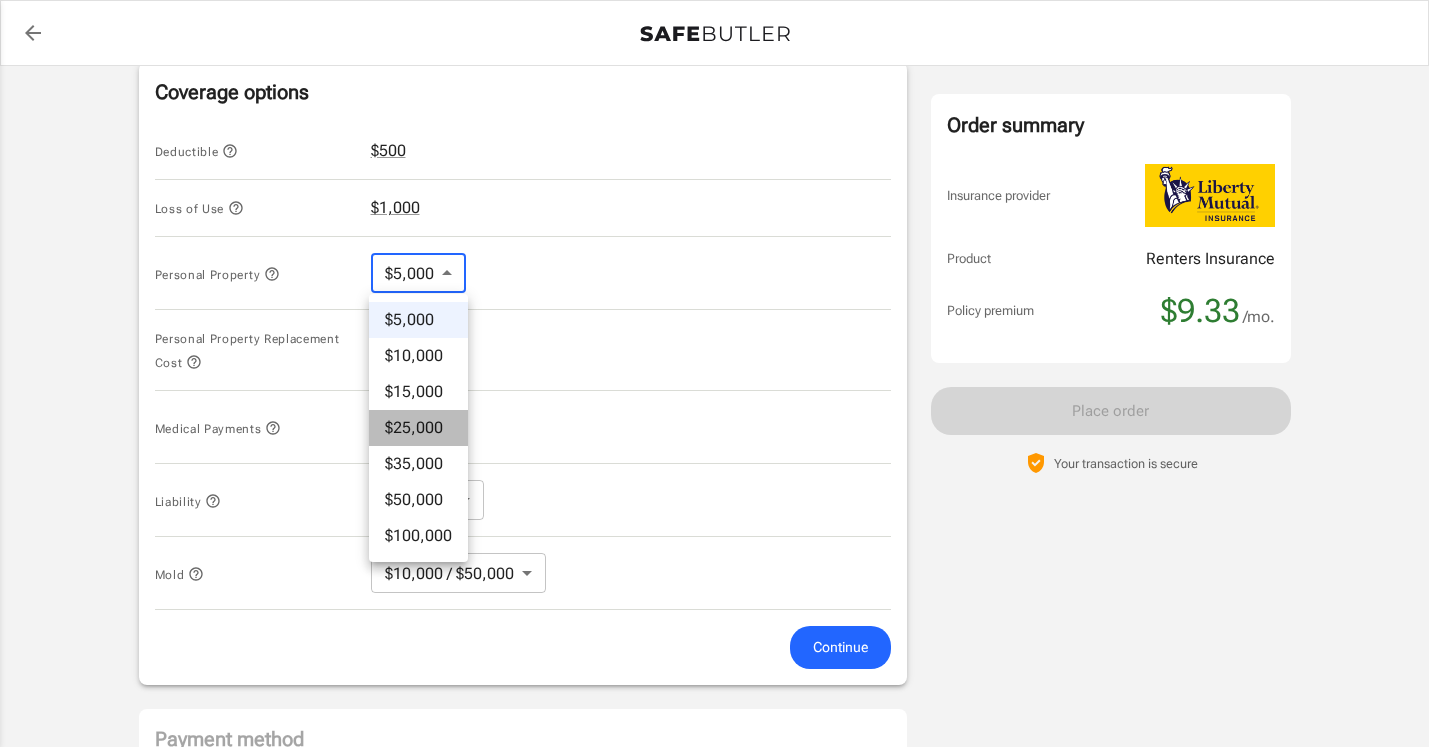 click on "$25,000" at bounding box center [418, 428] 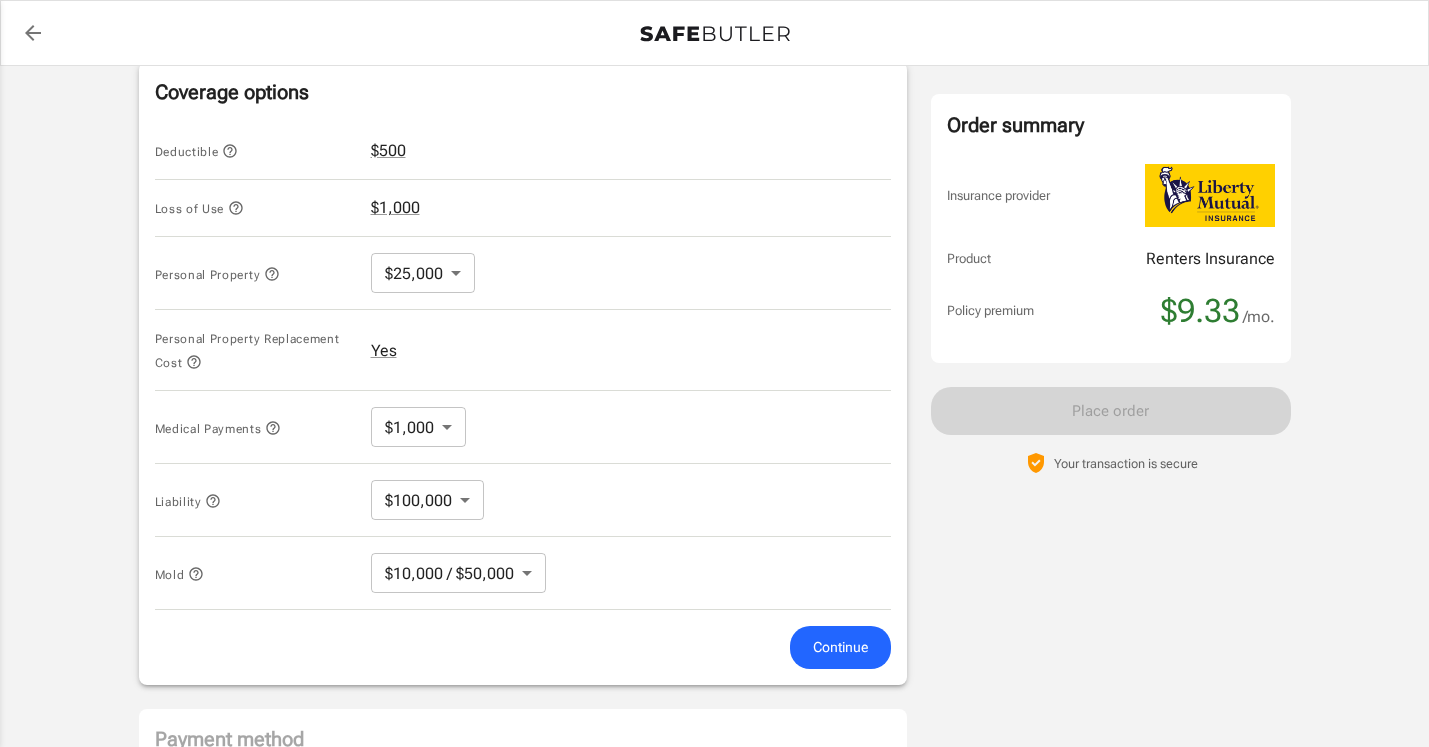 click on "Liberty Mutual Renters Insurance [STREET_ADDRESS][PERSON_NAME] Your address is standardized. [PERSON_NAME] Your spouse and live-in family are automatically covered.  Learn More Your details Policy start date [DATE] Email [PERSON_NAME][EMAIL_ADDRESS][DOMAIN_NAME] Phone [PHONE_NUMBER] Building type High rise (More than 8 stories) Lived for over 6 months No Previous Address [STREET_ADDRESS][PERSON_NAME] Change Coverage options Deductible   $500 Loss of Use   $1,000 Personal Property   $25,000 25000 ​ Personal Property Replacement Cost   Yes Medical Payments   $1,000 1000 ​ Liability   $100,000 100000 ​ Mold   $10,000 / $50,000 10000/50000 ​ Continue Payment method Choose a payment method ​ Choose a payment method Add payment method Optional settings Add landlord as interested party Order summary Insurance provider Product Renters Insurance Policy premium $9.33 /mo. Online purchase discount applied. Payment frequency No additional fees. [DATE] Due $9.33 Place order" at bounding box center (715, 143) 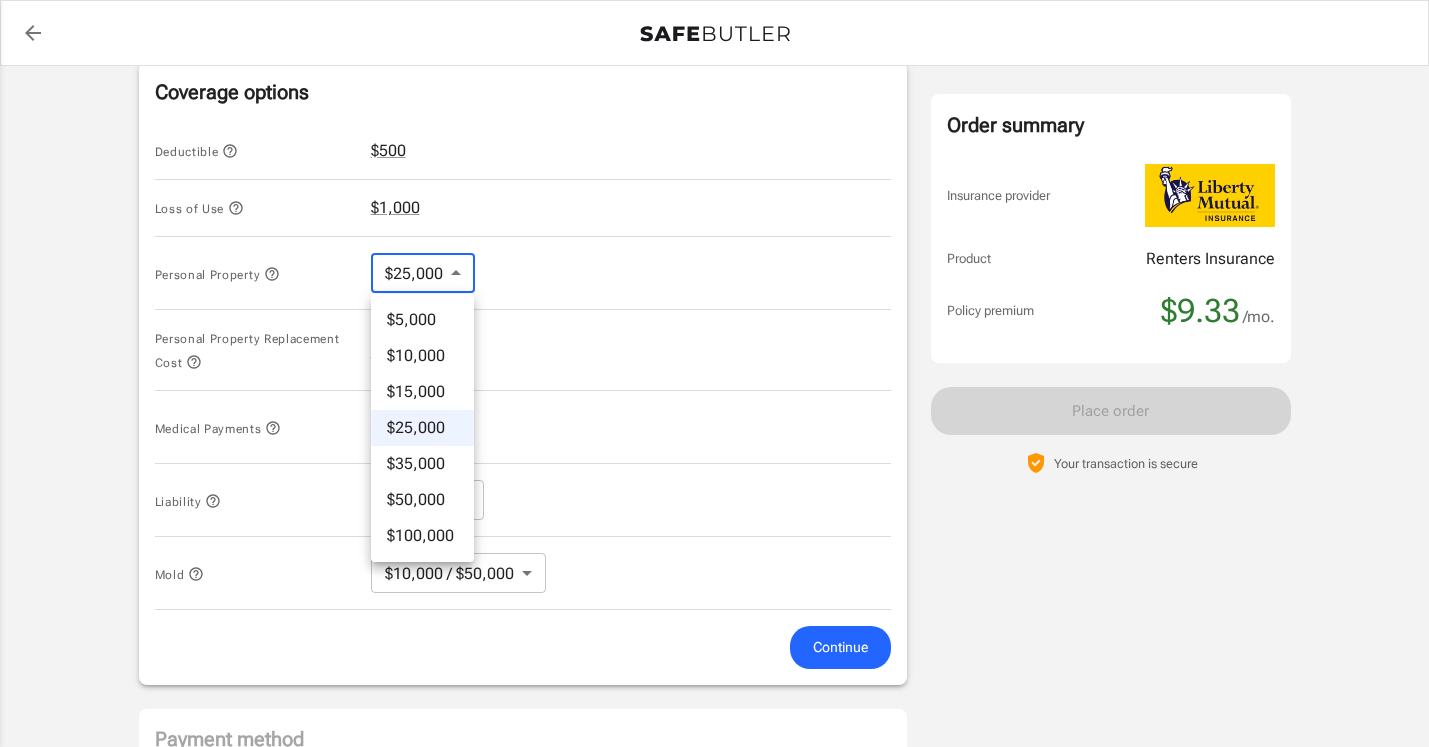 click on "$15,000" at bounding box center (422, 392) 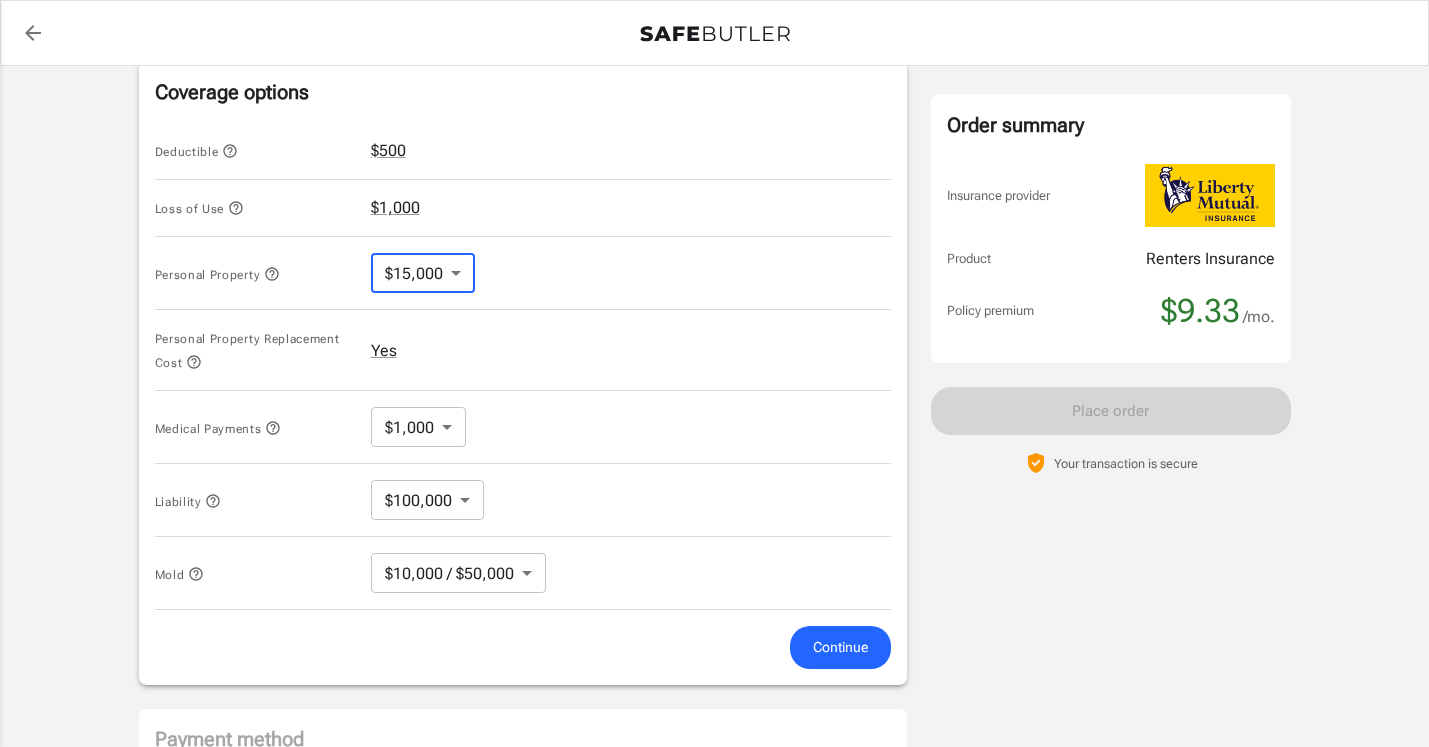 click on "Policy premium $ 9.33 /mo Liberty Mutual Renters Insurance [STREET_ADDRESS][PERSON_NAME] Your address is standardized. [PERSON_NAME] Your spouse and live-in family are automatically covered.  Learn More Your details Policy start date [DATE] Email [PERSON_NAME][EMAIL_ADDRESS][DOMAIN_NAME] Phone [PHONE_NUMBER] Building type High rise (More than 8 stories) Lived for over 6 months No Previous Address [STREET_ADDRESS][PERSON_NAME] Change Coverage options Deductible   $500 Loss of Use   $1,000 Personal Property   $15,000 15000 ​ Personal Property Replacement Cost   Yes Medical Payments   $1,000 1000 ​ Liability   $100,000 100000 ​ Mold   $10,000 / $50,000 10000/50000 ​ Continue Payment method Choose a payment method ​ Choose a payment method Add payment method Optional settings Add landlord as interested party Order summary Insurance provider Product Renters Insurance Policy premium $9.33 /mo. Online purchase discount applied. Payment frequency No additional fees. [DATE] Due $9.33" at bounding box center [714, 143] 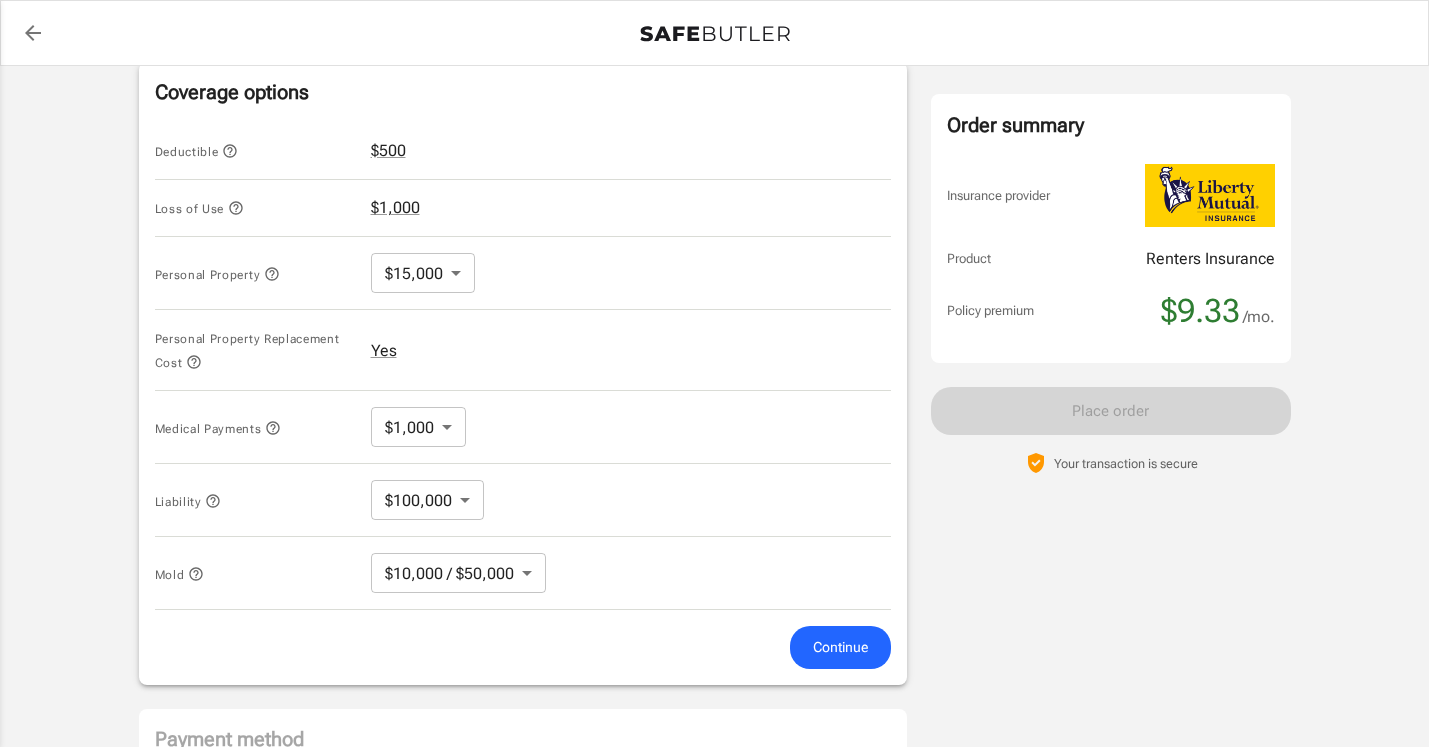 click on "Policy premium $ 9.33 /mo Liberty Mutual Renters Insurance [STREET_ADDRESS][PERSON_NAME] Your address is standardized. [PERSON_NAME] Your spouse and live-in family are automatically covered.  Learn More Your details Policy start date [DATE] Email [PERSON_NAME][EMAIL_ADDRESS][DOMAIN_NAME] Phone [PHONE_NUMBER] Building type High rise (More than 8 stories) Lived for over 6 months No Previous Address [STREET_ADDRESS][PERSON_NAME] Change Coverage options Deductible   $500 Loss of Use   $1,000 Personal Property   $15,000 15000 ​ Personal Property Replacement Cost   Yes Medical Payments   $1,000 1000 ​ Liability   $100,000 100000 ​ Mold   $10,000 / $50,000 10000/50000 ​ Continue Payment method Choose a payment method ​ Choose a payment method Add payment method Optional settings Add landlord as interested party Order summary Insurance provider Product Renters Insurance Policy premium $9.33 /mo. Online purchase discount applied. $9.33" at bounding box center (714, 180) 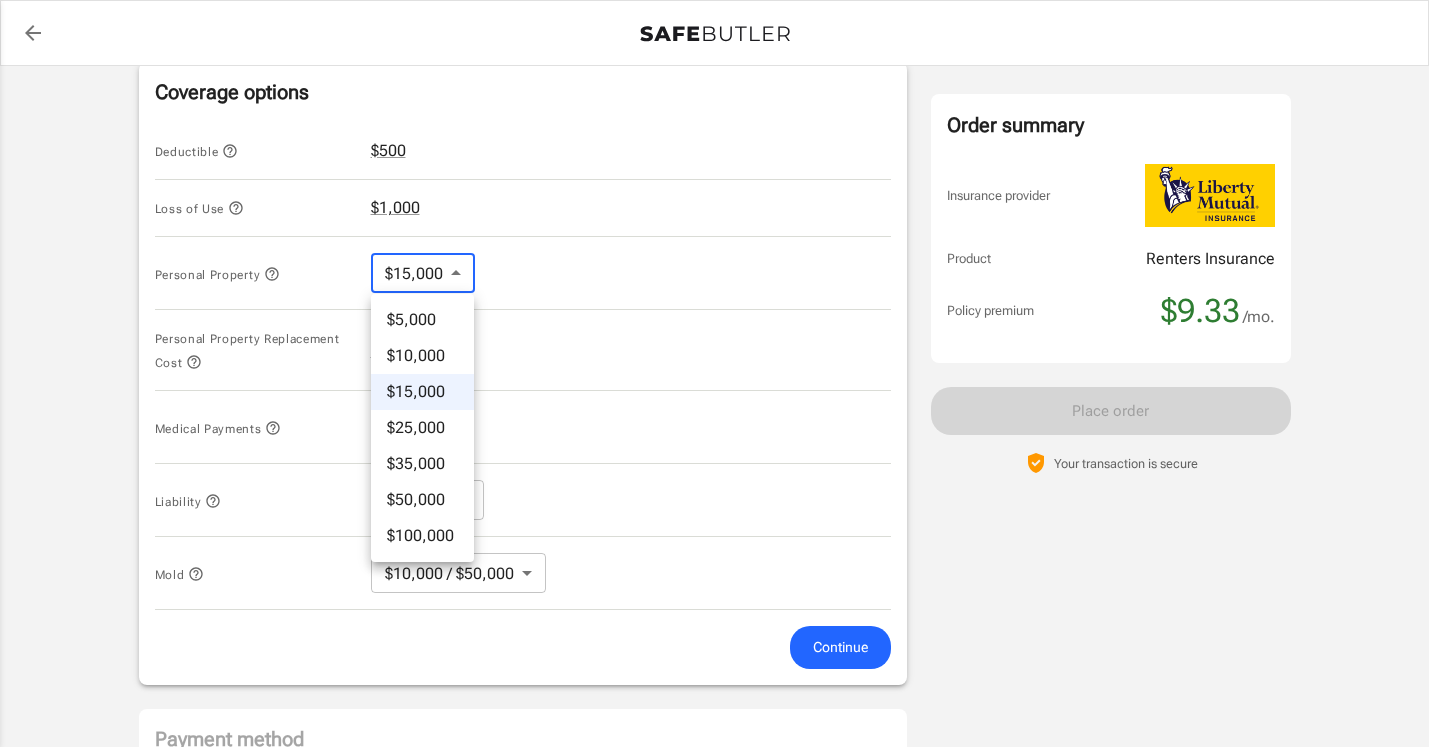 click on "$25,000" at bounding box center (422, 428) 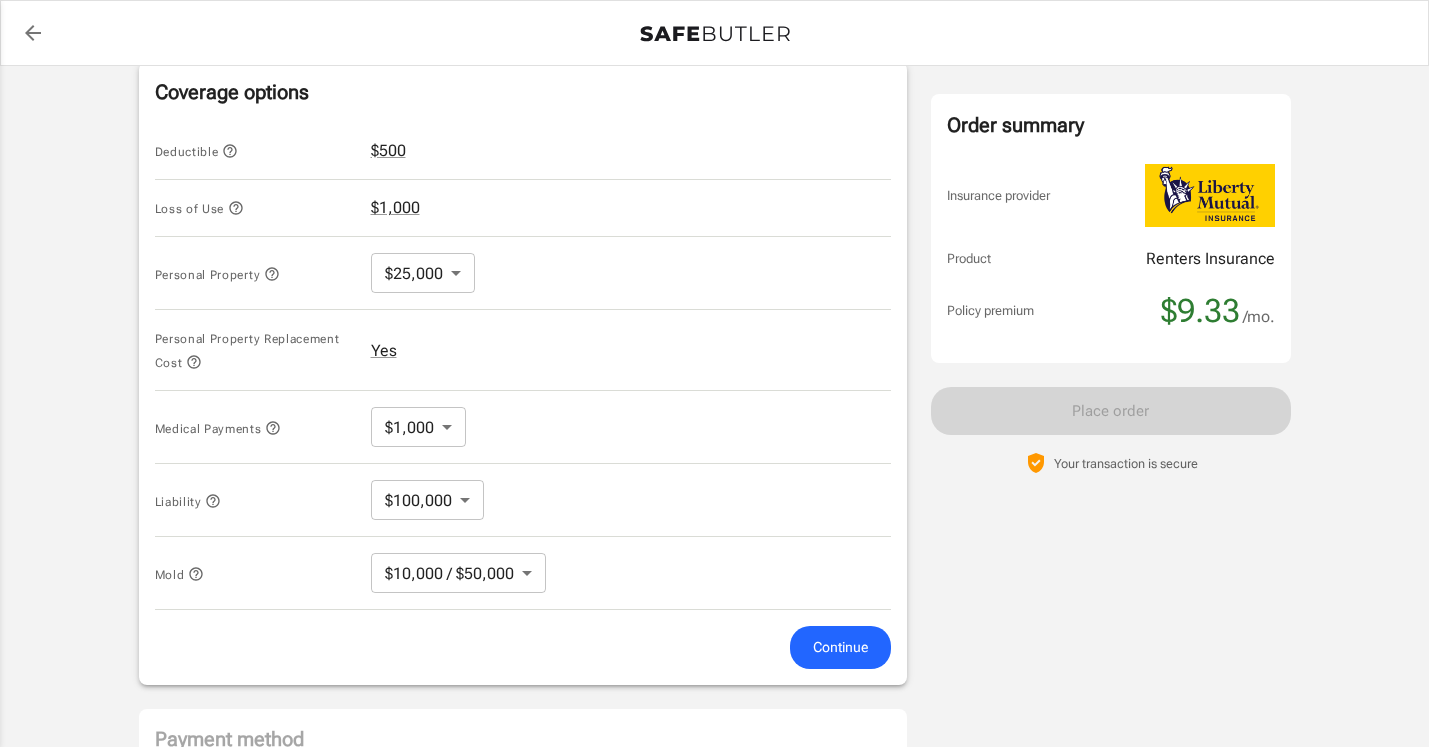 click on "Policy premium $ 9.33 /mo Liberty Mutual Renters Insurance [STREET_ADDRESS][PERSON_NAME] Your address is standardized. [PERSON_NAME] Your spouse and live-in family are automatically covered.  Learn More Your details Policy start date [DATE] Email [PERSON_NAME][EMAIL_ADDRESS][DOMAIN_NAME] Phone [PHONE_NUMBER] Building type High rise (More than 8 stories) Lived for over 6 months No Previous Address [STREET_ADDRESS][PERSON_NAME] Change Coverage options Deductible   $500 Loss of Use   $1,000 Personal Property   $25,000 25000 ​ Personal Property Replacement Cost   Yes Medical Payments   $1,000 1000 ​ Liability   $100,000 100000 ​ Mold   $10,000 / $50,000 10000/50000 ​ Continue Payment method Choose a payment method ​ Choose a payment method Add payment method Optional settings Add landlord as interested party Order summary Insurance provider Product Renters Insurance Policy premium $9.33 /mo. Online purchase discount applied. Payment frequency No additional fees. [DATE] Due $9.33" at bounding box center (714, 143) 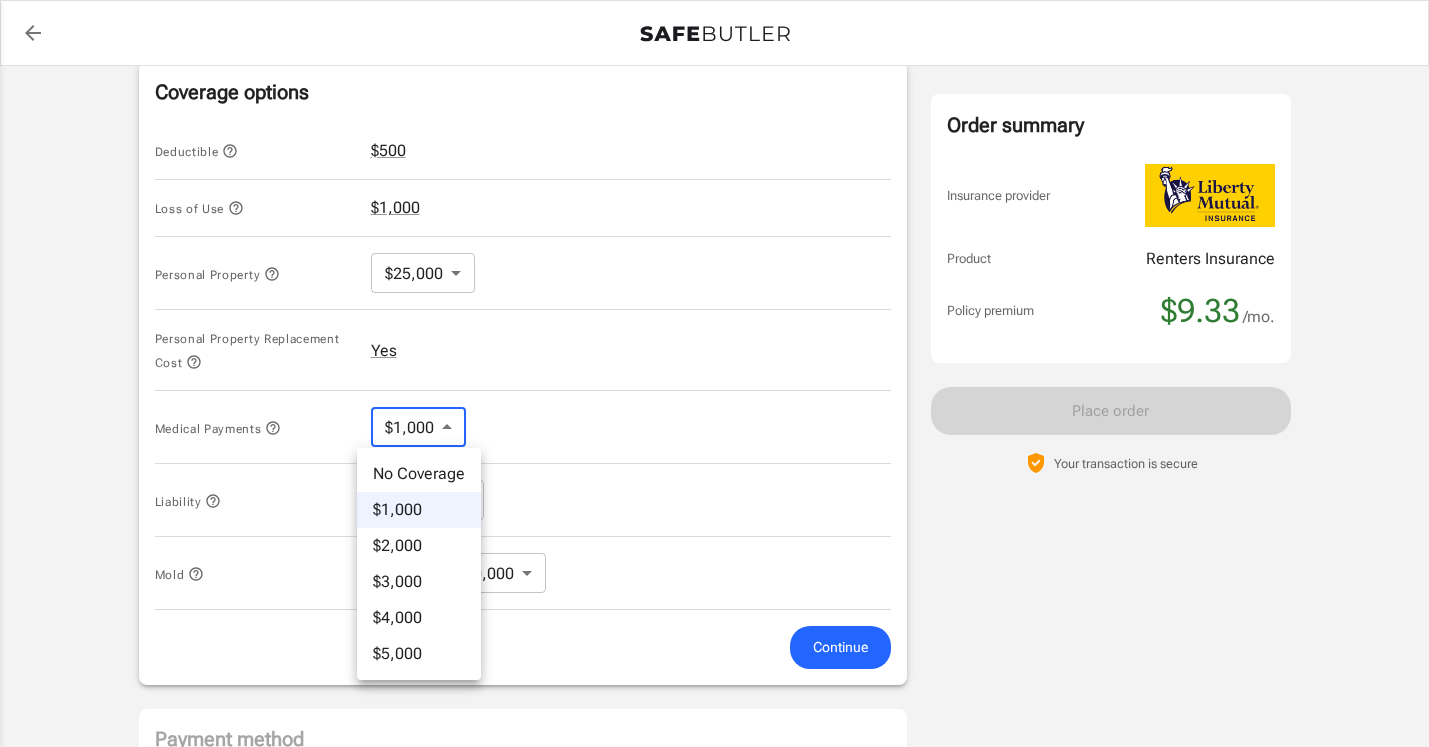 click on "Policy premium $ 9.33 /mo Liberty Mutual Renters Insurance [STREET_ADDRESS][PERSON_NAME] Your address is standardized. [PERSON_NAME] Your spouse and live-in family are automatically covered.  Learn More Your details Policy start date [DATE] Email [PERSON_NAME][EMAIL_ADDRESS][DOMAIN_NAME] Phone [PHONE_NUMBER] Building type High rise (More than 8 stories) Lived for over 6 months No Previous Address [STREET_ADDRESS][PERSON_NAME] Change Coverage options Deductible   $500 Loss of Use   $1,000 Personal Property   $25,000 25000 ​ Personal Property Replacement Cost   Yes Medical Payments   $1,000 1000 ​ Liability   $100,000 100000 ​ Mold   $10,000 / $50,000 10000/50000 ​ Continue Payment method Choose a payment method ​ Choose a payment method Add payment method Optional settings Add landlord as interested party Order summary Insurance provider Product Renters Insurance Policy premium $9.33 /mo. Online purchase discount applied. $9.33" at bounding box center (714, 180) 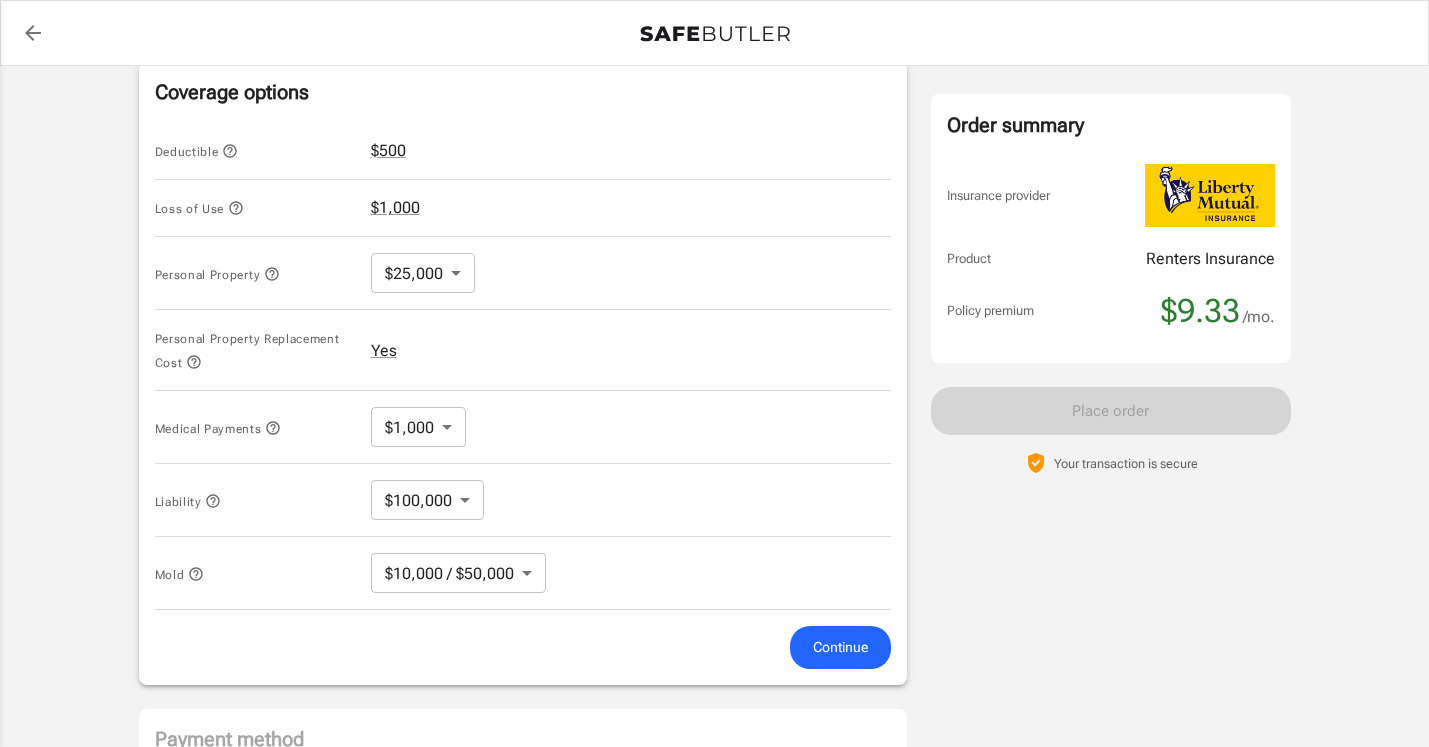 click 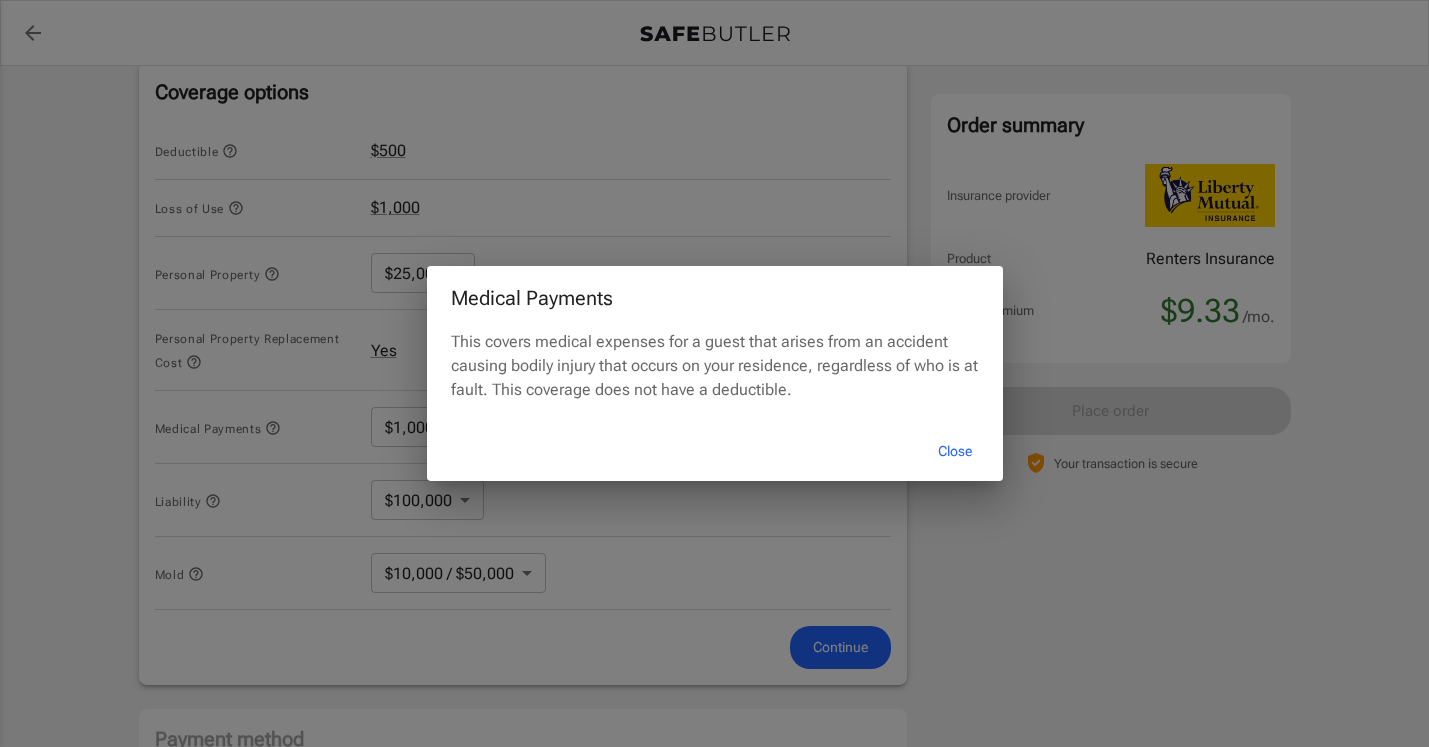 click on "Close" at bounding box center [955, 451] 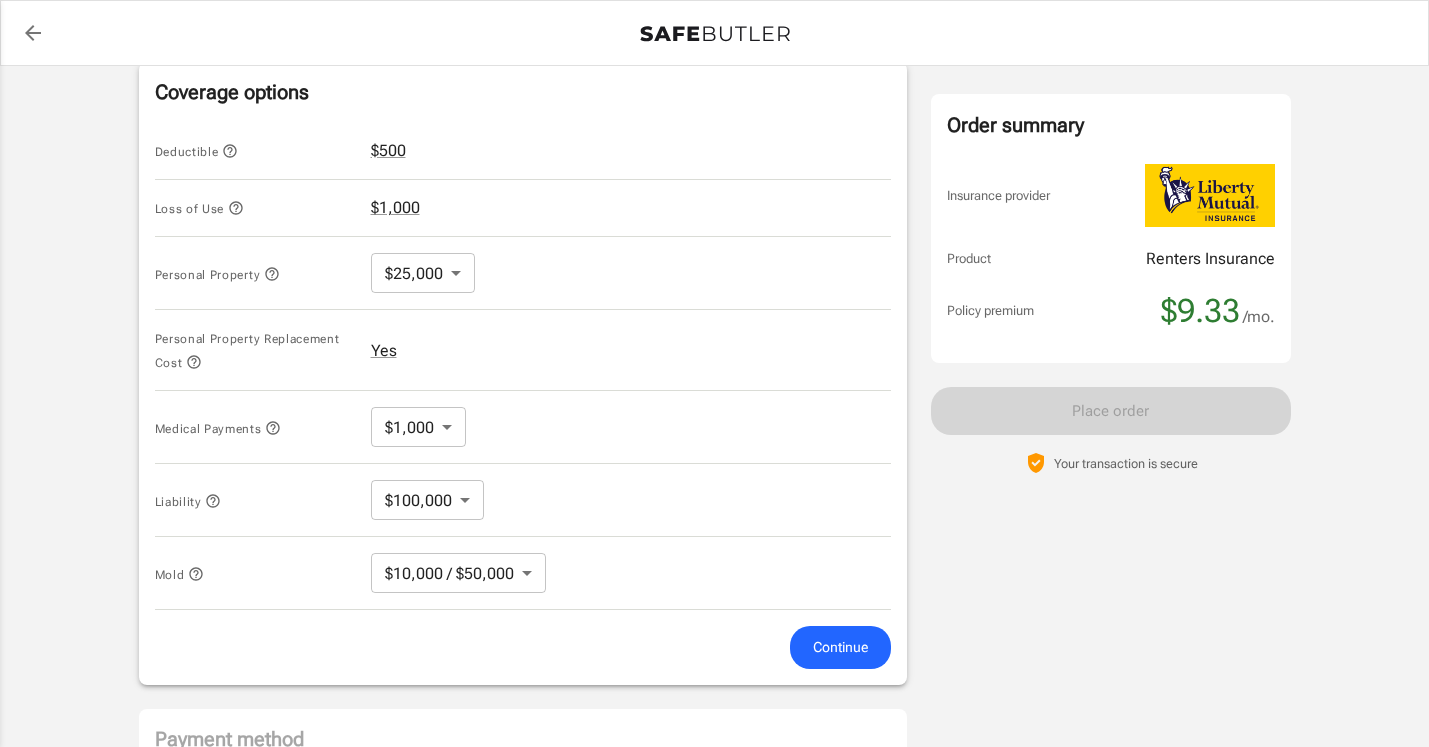 click on "Policy premium $ 9.33 /mo Liberty Mutual Renters Insurance [STREET_ADDRESS][PERSON_NAME] Your address is standardized. [PERSON_NAME] Your spouse and live-in family are automatically covered.  Learn More Your details Policy start date [DATE] Email [PERSON_NAME][EMAIL_ADDRESS][DOMAIN_NAME] Phone [PHONE_NUMBER] Building type High rise (More than 8 stories) Lived for over 6 months No Previous Address [STREET_ADDRESS][PERSON_NAME] Change Coverage options Deductible   $500 Loss of Use   $1,000 Personal Property   $25,000 25000 ​ Personal Property Replacement Cost   Yes Medical Payments   $1,000 1000 ​ Liability   $100,000 100000 ​ Mold   $10,000 / $50,000 10000/50000 ​ Continue Payment method Choose a payment method ​ Choose a payment method Add payment method Optional settings Add landlord as interested party Order summary Insurance provider Product Renters Insurance Policy premium $9.33 /mo. Online purchase discount applied. $9.33" at bounding box center [714, 180] 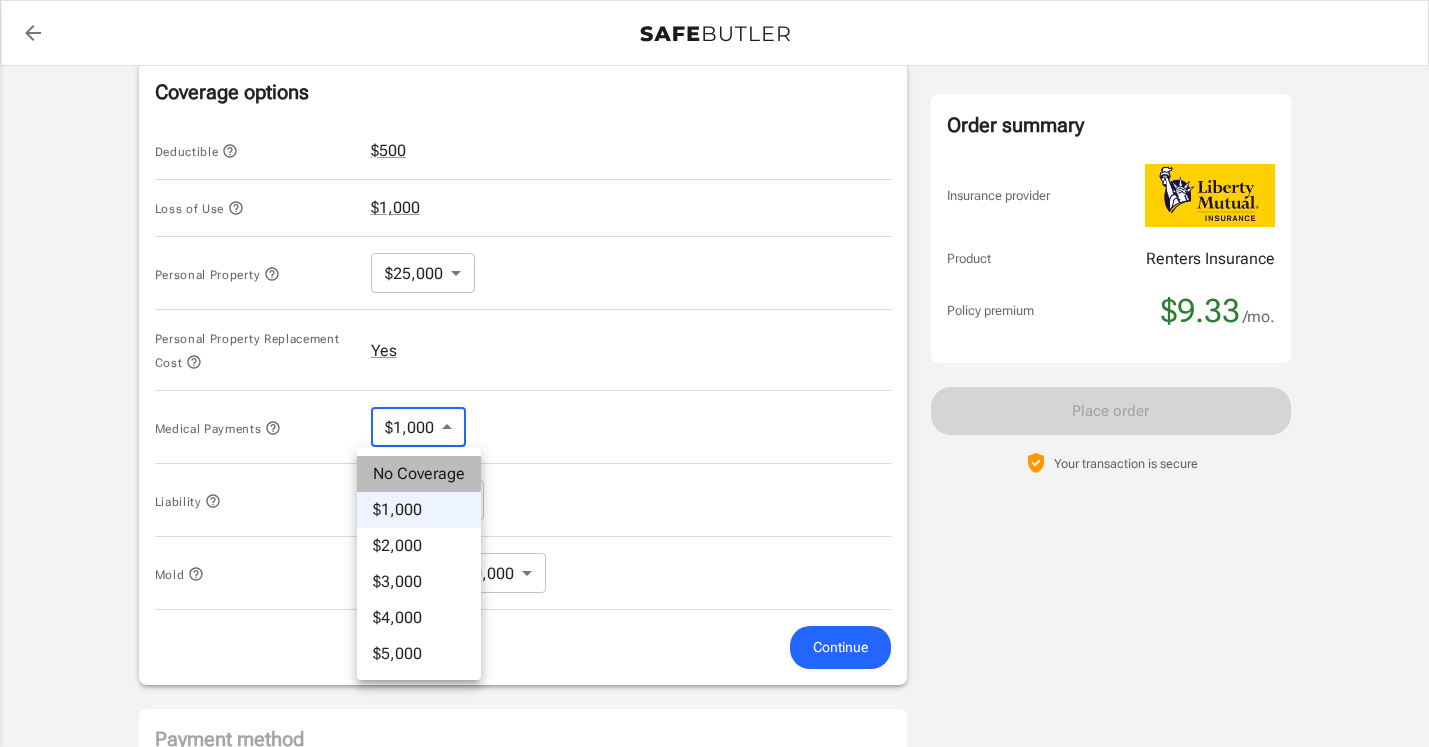 click on "No Coverage" at bounding box center (419, 474) 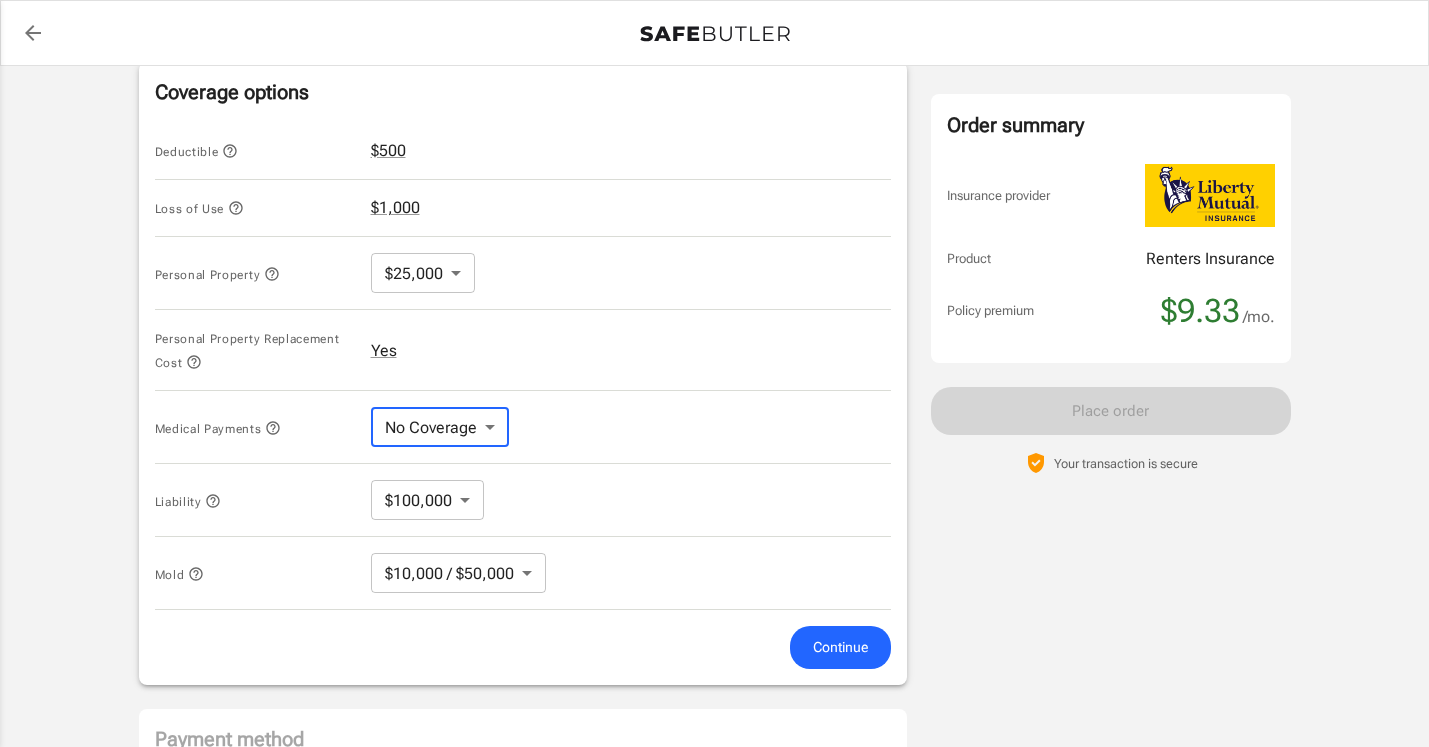 click on "Policy premium $ 9.33 /mo Liberty Mutual Renters Insurance [STREET_ADDRESS][PERSON_NAME] Your address is standardized. [PERSON_NAME] Your spouse and live-in family are automatically covered.  Learn More Your details Policy start date [DATE] Email [PERSON_NAME][EMAIL_ADDRESS][DOMAIN_NAME] Phone [PHONE_NUMBER] Building type High rise (More than 8 stories) Lived for over 6 months No Previous Address [STREET_ADDRESS][PERSON_NAME] Change Coverage options Deductible   $500 Loss of Use   $1,000 Personal Property   $25,000 25000 ​ Personal Property Replacement Cost   Yes Medical Payments   No Coverage No Coverage ​ Liability   $100,000 100000 ​ Mold   $10,000 / $50,000 10000/50000 ​ Continue Payment method Choose a payment method ​ Choose a payment method Add payment method Optional settings Add landlord as interested party Order summary Insurance provider Product Renters Insurance Policy premium $9.33 /mo. Payment frequency $9.33   ." at bounding box center (714, 180) 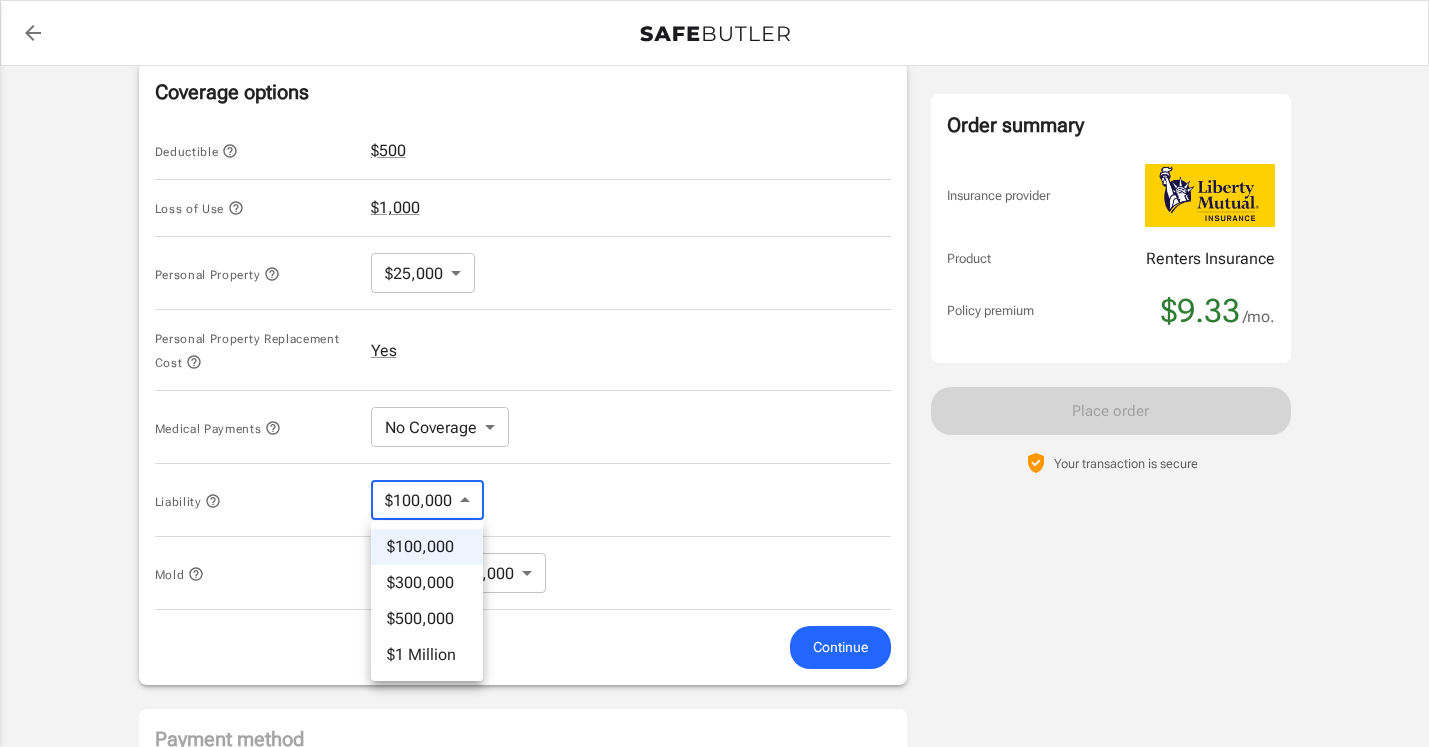 click at bounding box center [714, 373] 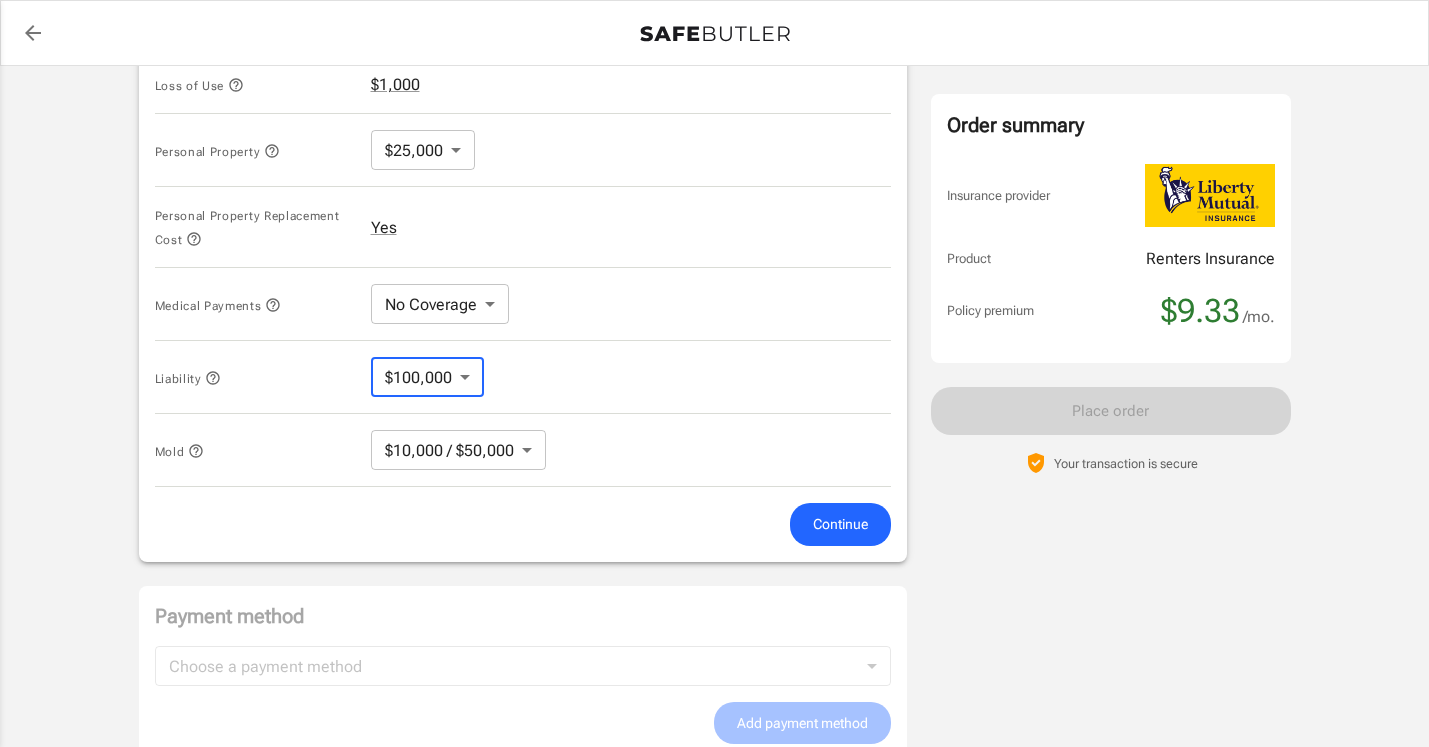 scroll, scrollTop: 977, scrollLeft: 0, axis: vertical 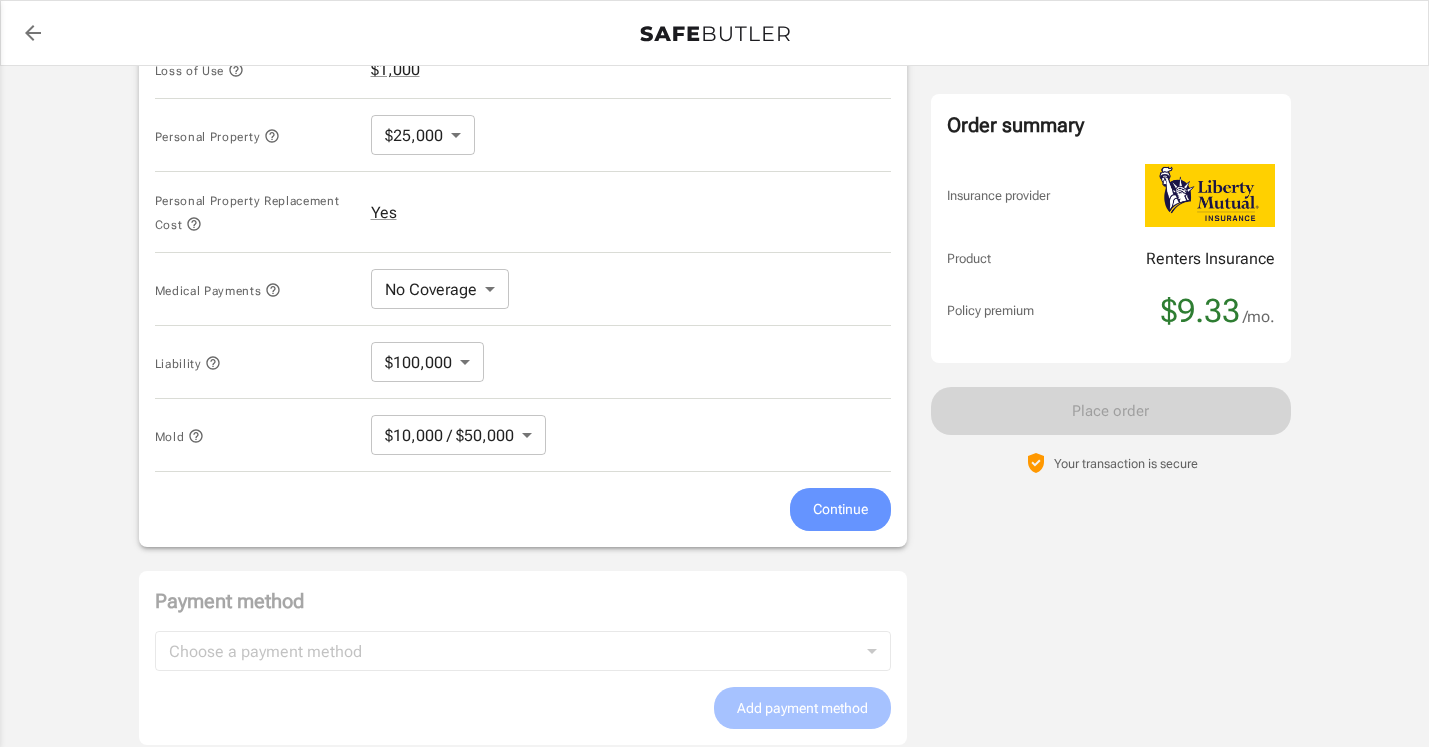 click on "Continue" at bounding box center (840, 509) 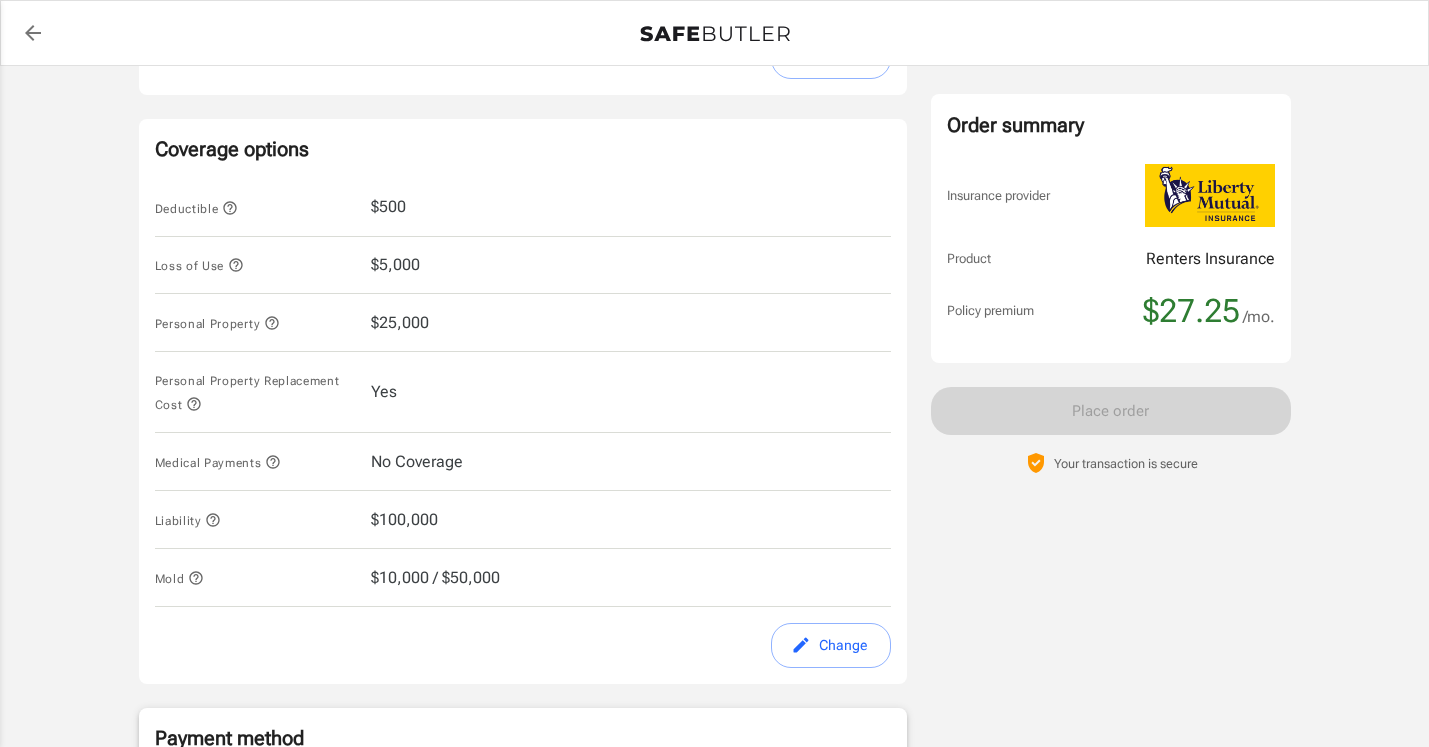 scroll, scrollTop: 766, scrollLeft: 0, axis: vertical 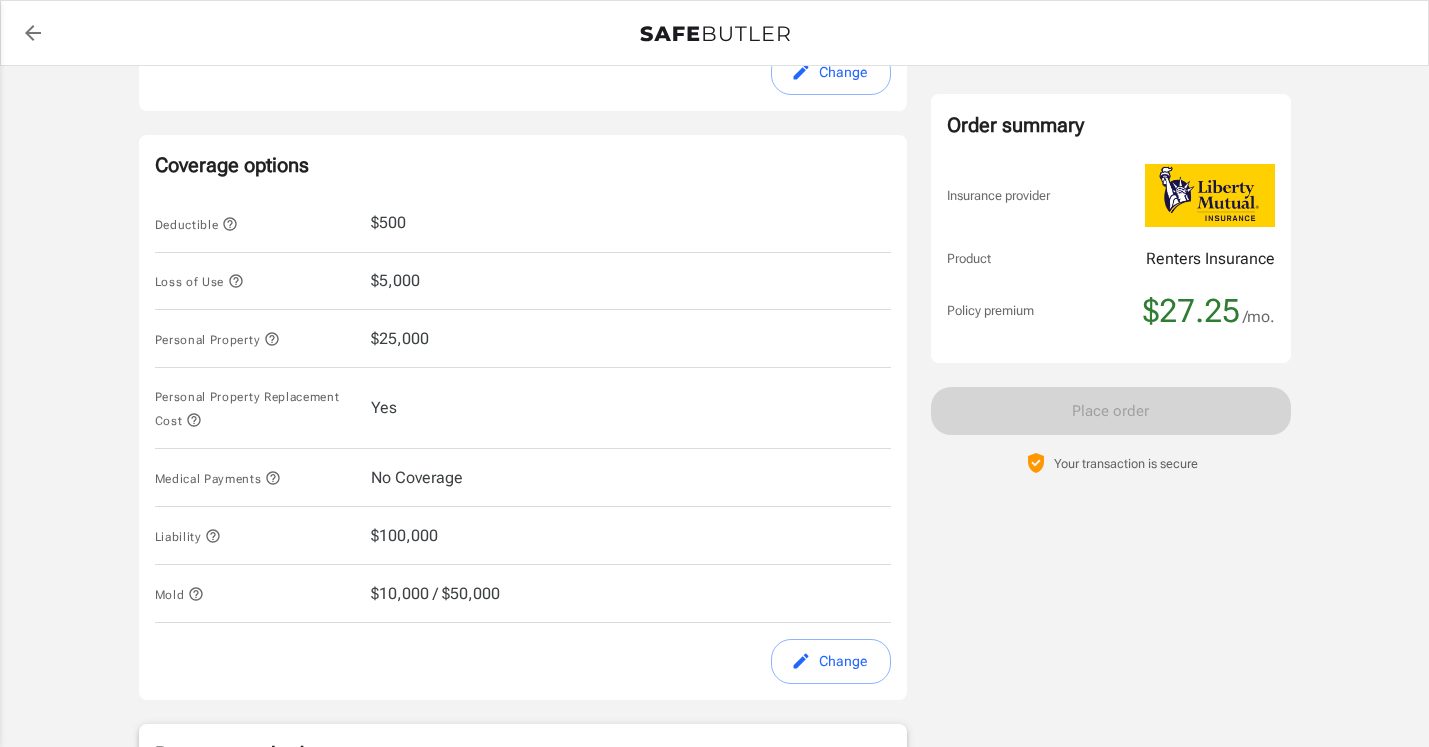 click on "Change" at bounding box center [831, 661] 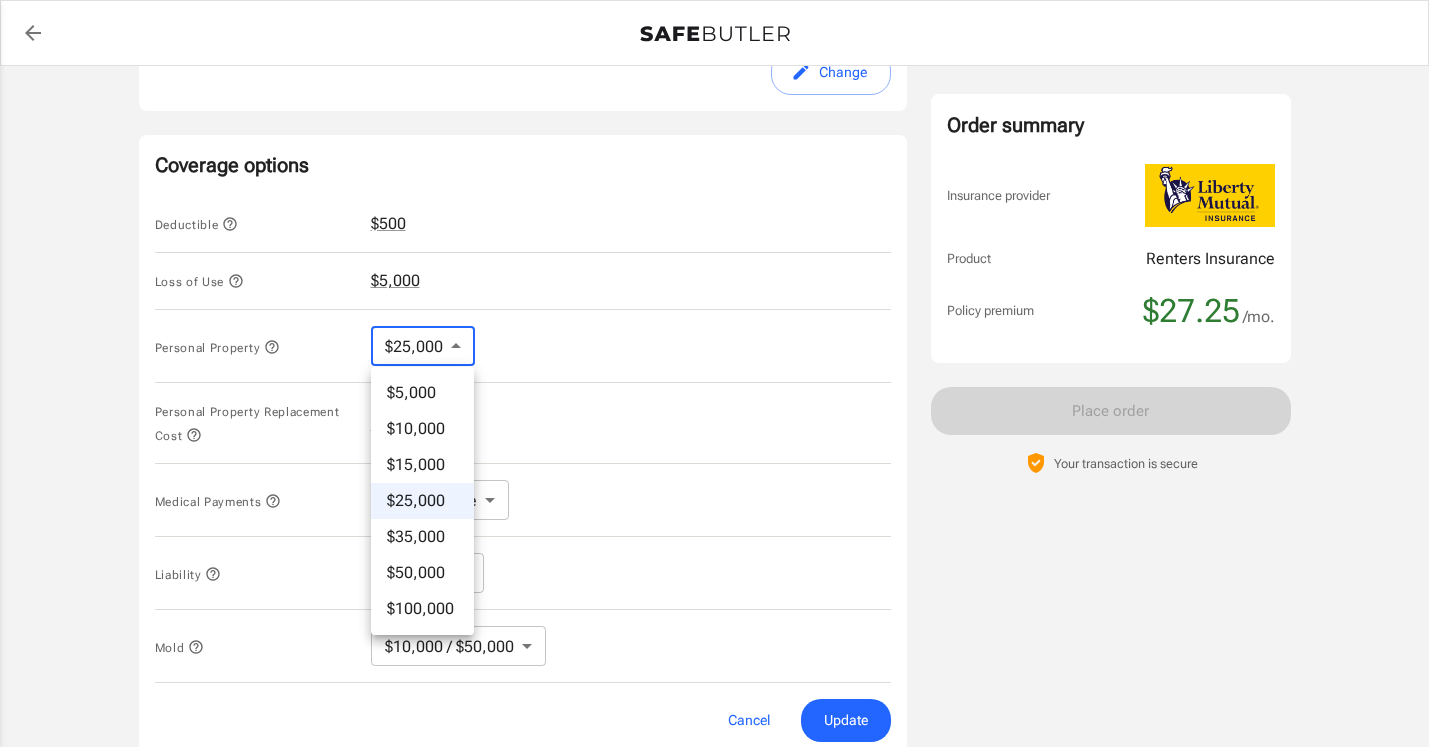 click on "Policy premium $ 27.25 /mo Liberty Mutual Renters Insurance [STREET_ADDRESS][PERSON_NAME] Your address is standardized. [PERSON_NAME] Your spouse and live-in family are automatically covered.  Learn More Your details Policy start date [DATE] Email [PERSON_NAME][EMAIL_ADDRESS][DOMAIN_NAME] Phone [PHONE_NUMBER] Building type High rise (More than 8 stories) Lived for over 6 months No Previous Address [STREET_ADDRESS][PERSON_NAME] Change Coverage options Deductible   $500 Loss of Use   $5,000 Personal Property   $25,000 25000 ​ Personal Property Replacement Cost   Yes Medical Payments   No Coverage No Coverage ​ Liability   $100,000 100000 ​ Mold   $10,000 / $50,000 10000/50000 ​ Cancel Update Payment method Choose a payment method ​ Choose a payment method Add payment method Optional settings Add landlord as interested party Order summary Insurance provider Product Renters Insurance Policy premium $27.25 /mo. Payment frequency" at bounding box center [714, 253] 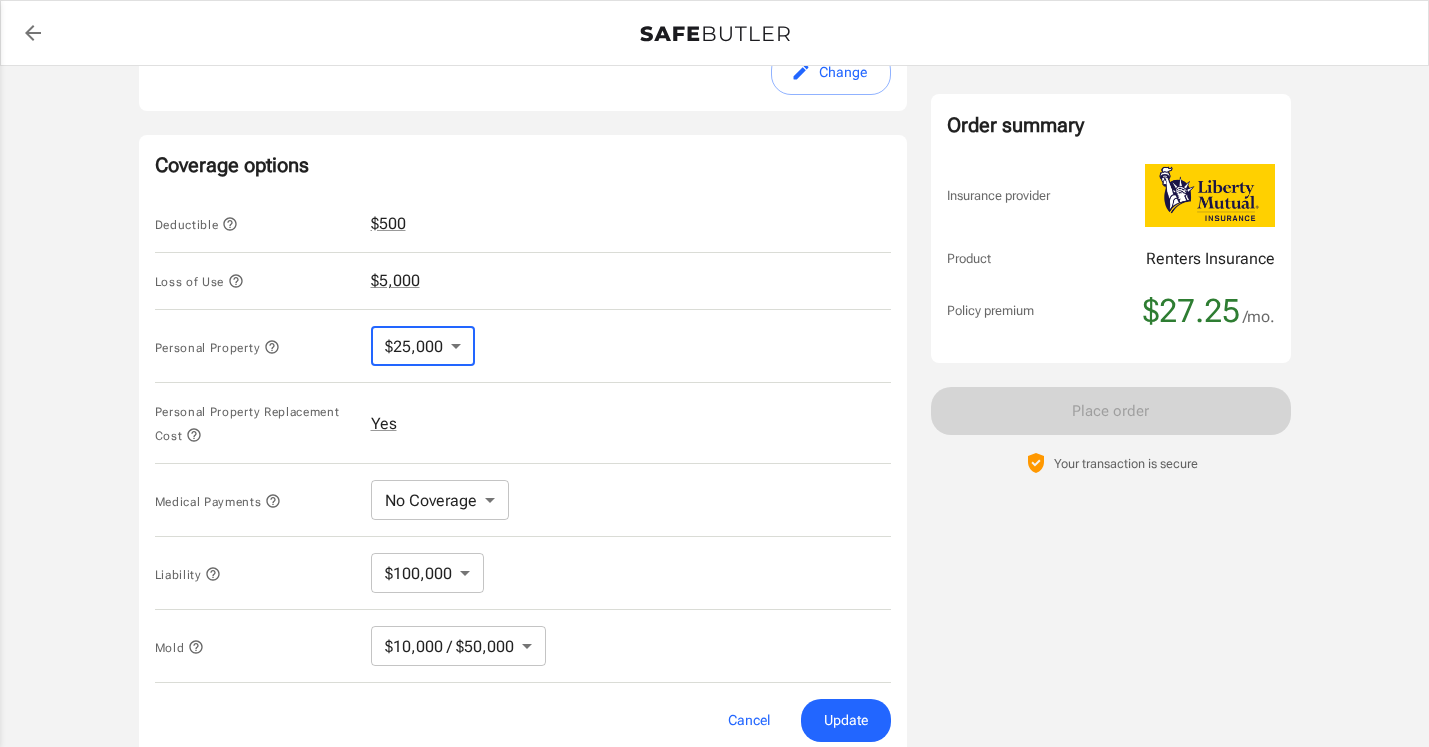 click 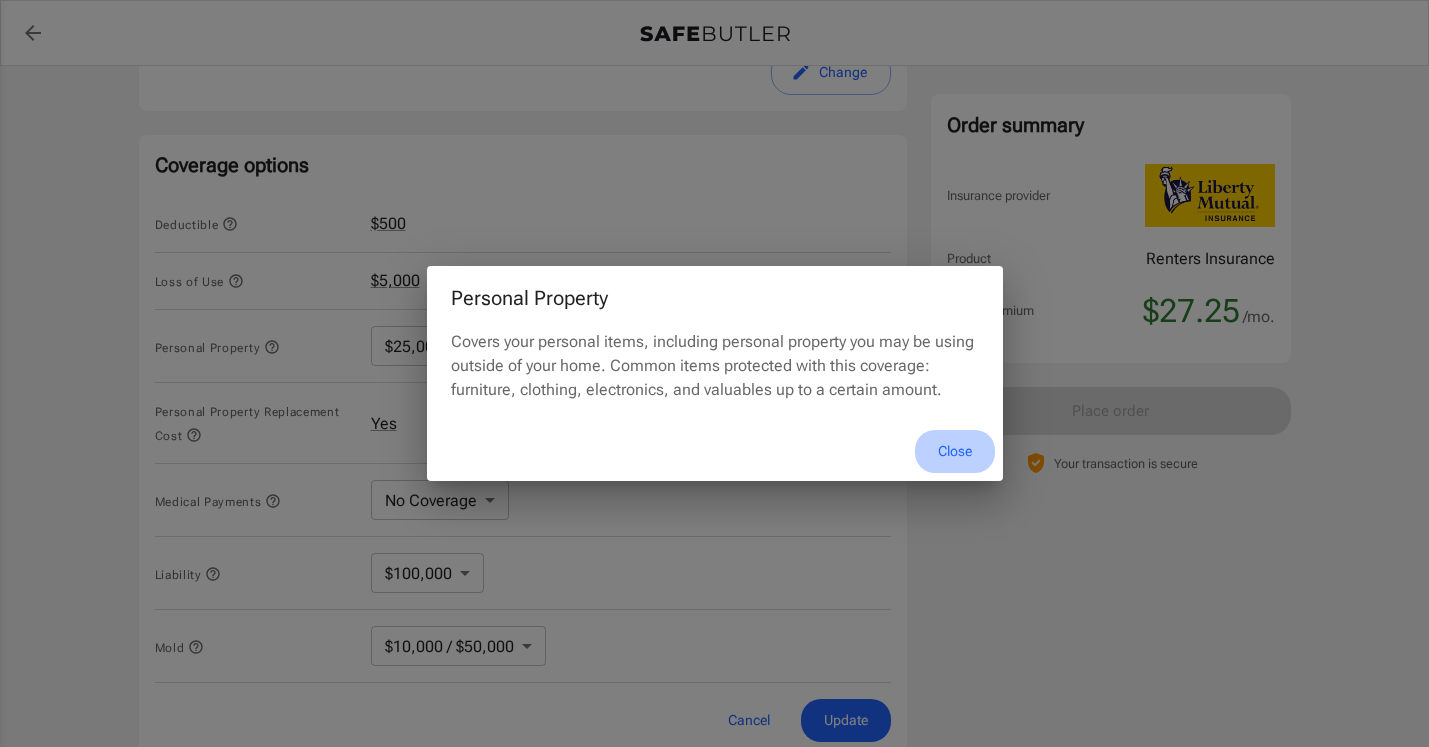 click on "Close" at bounding box center (955, 451) 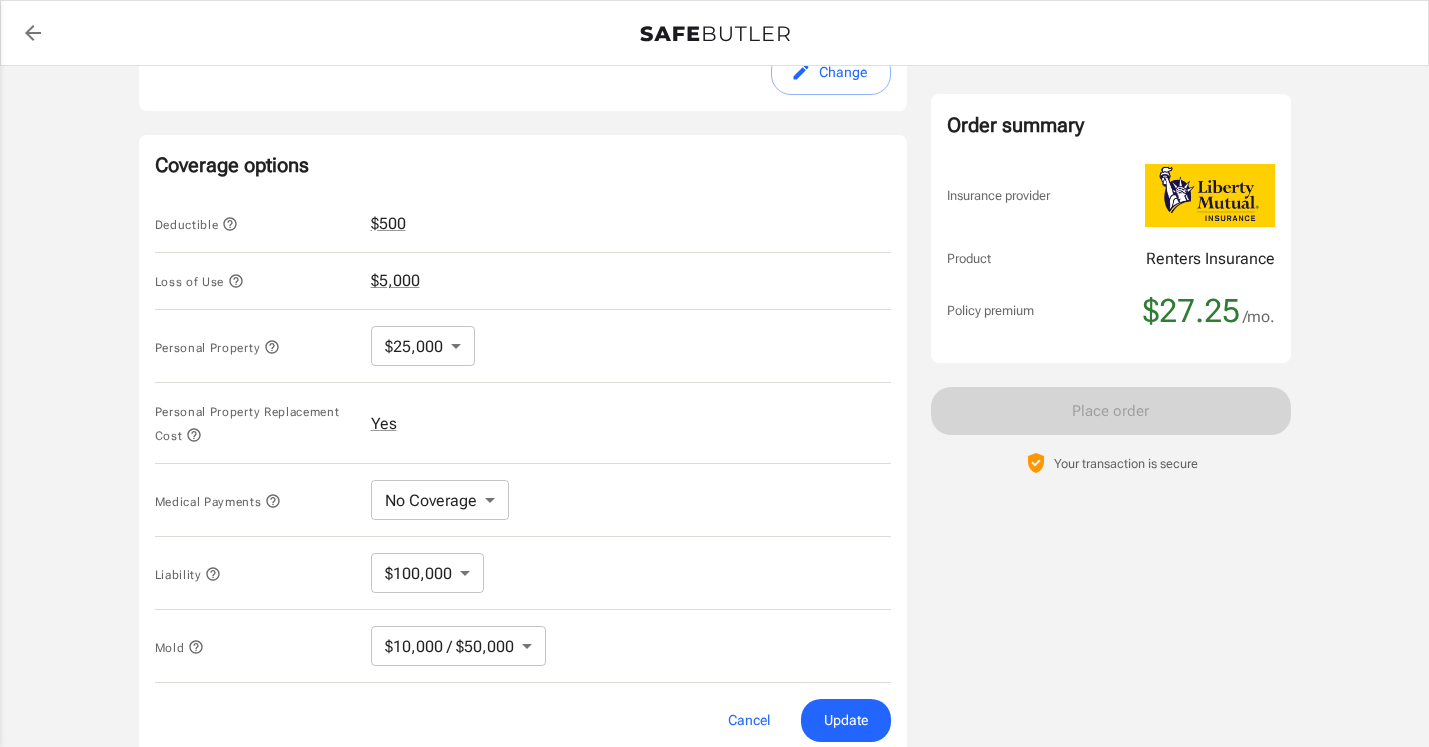 click on "Policy premium $ 27.25 /mo Liberty Mutual Renters Insurance [STREET_ADDRESS][PERSON_NAME] Your address is standardized. [PERSON_NAME] Your spouse and live-in family are automatically covered.  Learn More Your details Policy start date [DATE] Email [PERSON_NAME][EMAIL_ADDRESS][DOMAIN_NAME] Phone [PHONE_NUMBER] Building type High rise (More than 8 stories) Lived for over 6 months No Previous Address [STREET_ADDRESS][PERSON_NAME] Change Coverage options Deductible   $500 Loss of Use   $5,000 Personal Property   $25,000 25000 ​ Personal Property Replacement Cost   Yes Medical Payments   No Coverage No Coverage ​ Liability   $100,000 100000 ​ Mold   $10,000 / $50,000 10000/50000 ​ Cancel Update Payment method Choose a payment method ​ Choose a payment method Add payment method Optional settings Add landlord as interested party Order summary Insurance provider Product Renters Insurance Policy premium $27.25 /mo. Payment frequency" at bounding box center (714, 253) 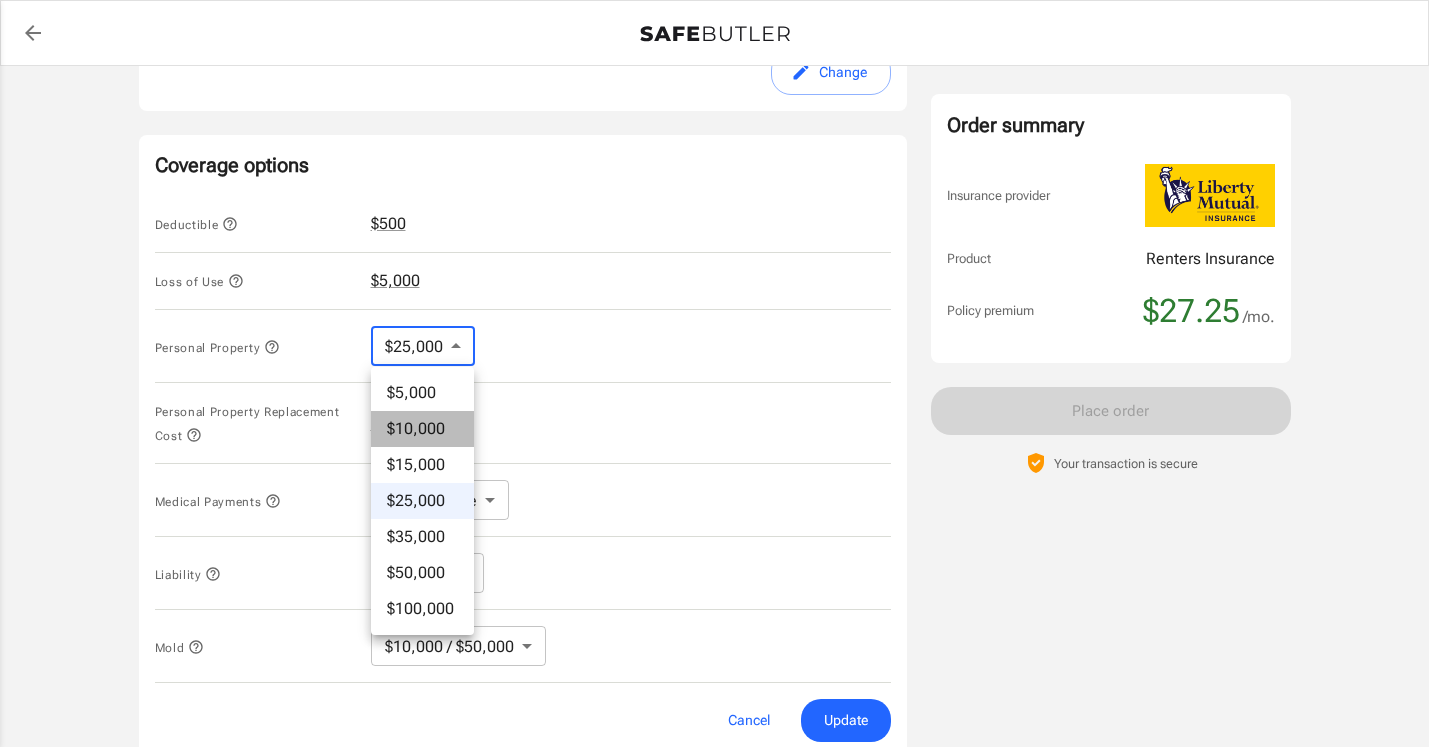 click on "$10,000" at bounding box center [422, 429] 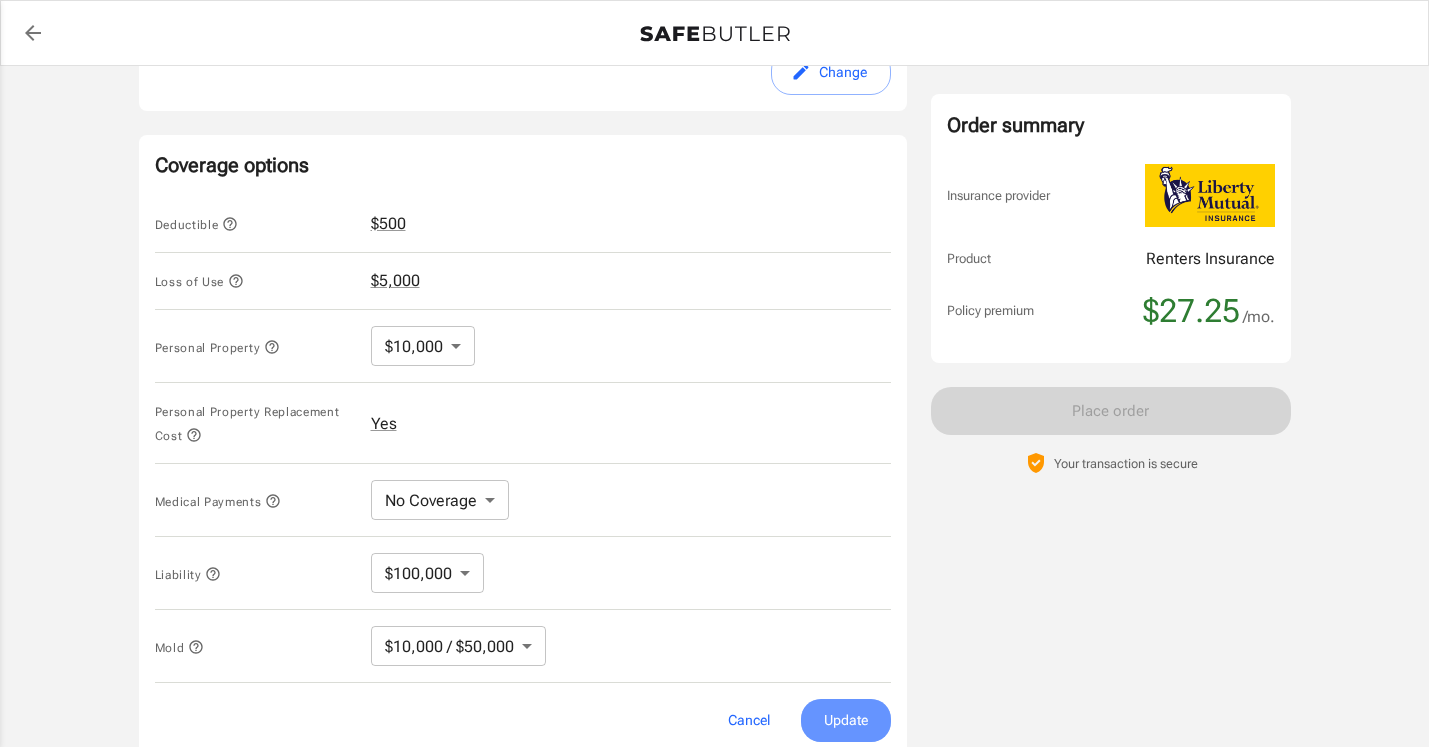 click on "Update" at bounding box center [846, 720] 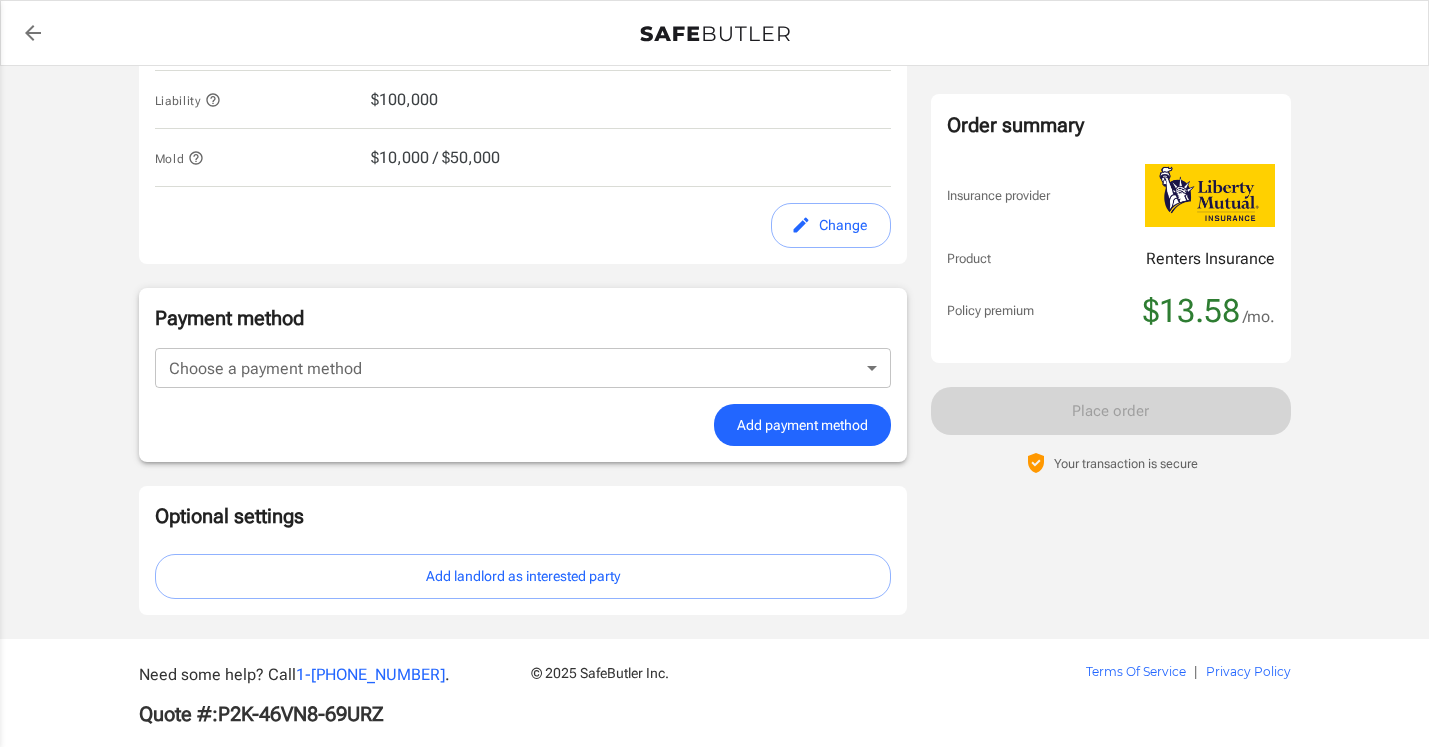 scroll, scrollTop: 1209, scrollLeft: 0, axis: vertical 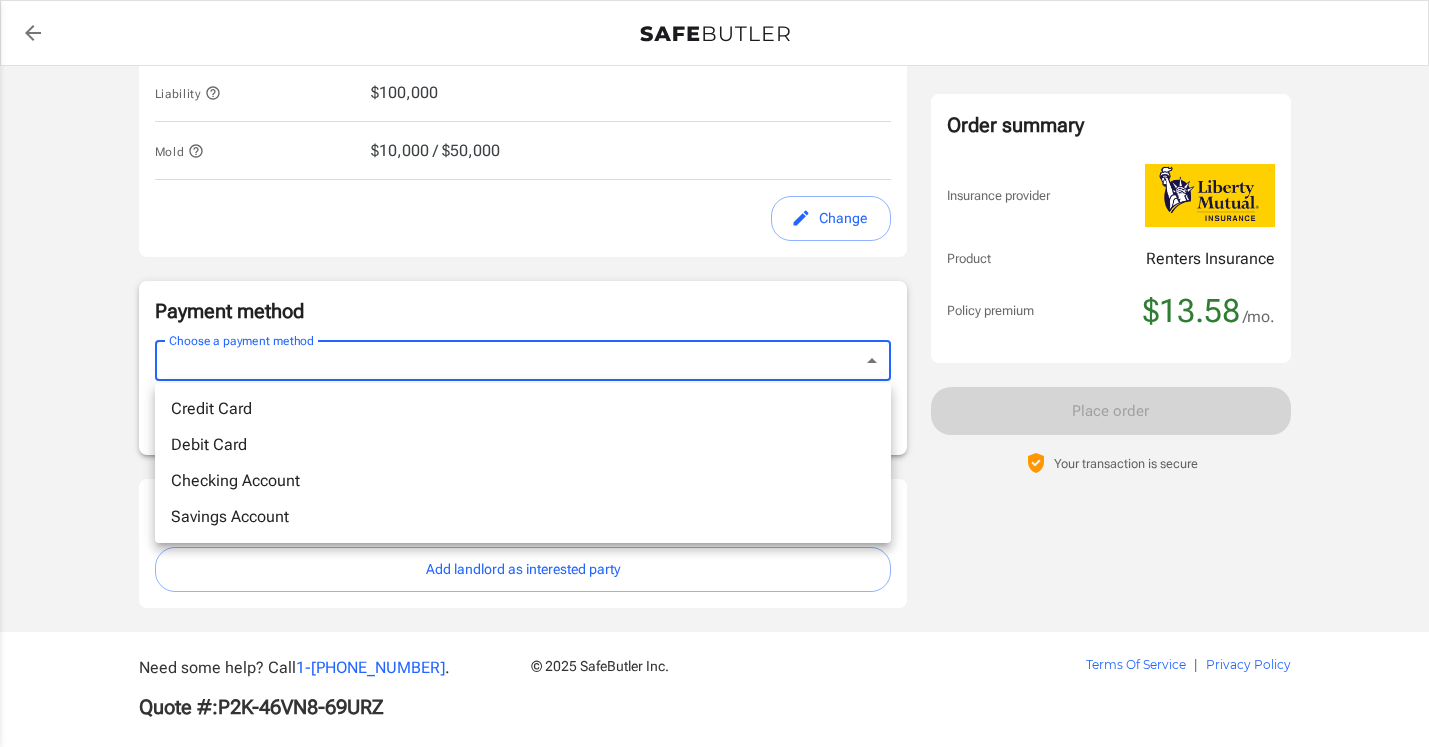 click on "Policy premium $ 13.58 /mo Liberty Mutual Renters Insurance [STREET_ADDRESS][PERSON_NAME] Your address is standardized. [PERSON_NAME] Your spouse and live-in family are automatically covered.  Learn More Your details Policy start date [DATE] Email [PERSON_NAME][EMAIL_ADDRESS][DOMAIN_NAME] Phone [PHONE_NUMBER] Building type High rise (More than 8 stories) Lived for over 6 months No Previous Address [STREET_ADDRESS][PERSON_NAME] Change Coverage options Deductible   $500 Loss of Use   $2,000 Personal Property   $10,000 Personal Property Replacement Cost   Yes Medical Payments   No Coverage Liability   $100,000 Mold   $10,000 / $50,000 Change Payment method Choose a payment method ​ Choose a payment method Add payment method Optional settings Add landlord as interested party Order summary Insurance provider Product Renters Insurance Policy premium $13.58 /mo. Online purchase discount applied. Payment frequency No additional fees. $13.58" at bounding box center (714, -219) 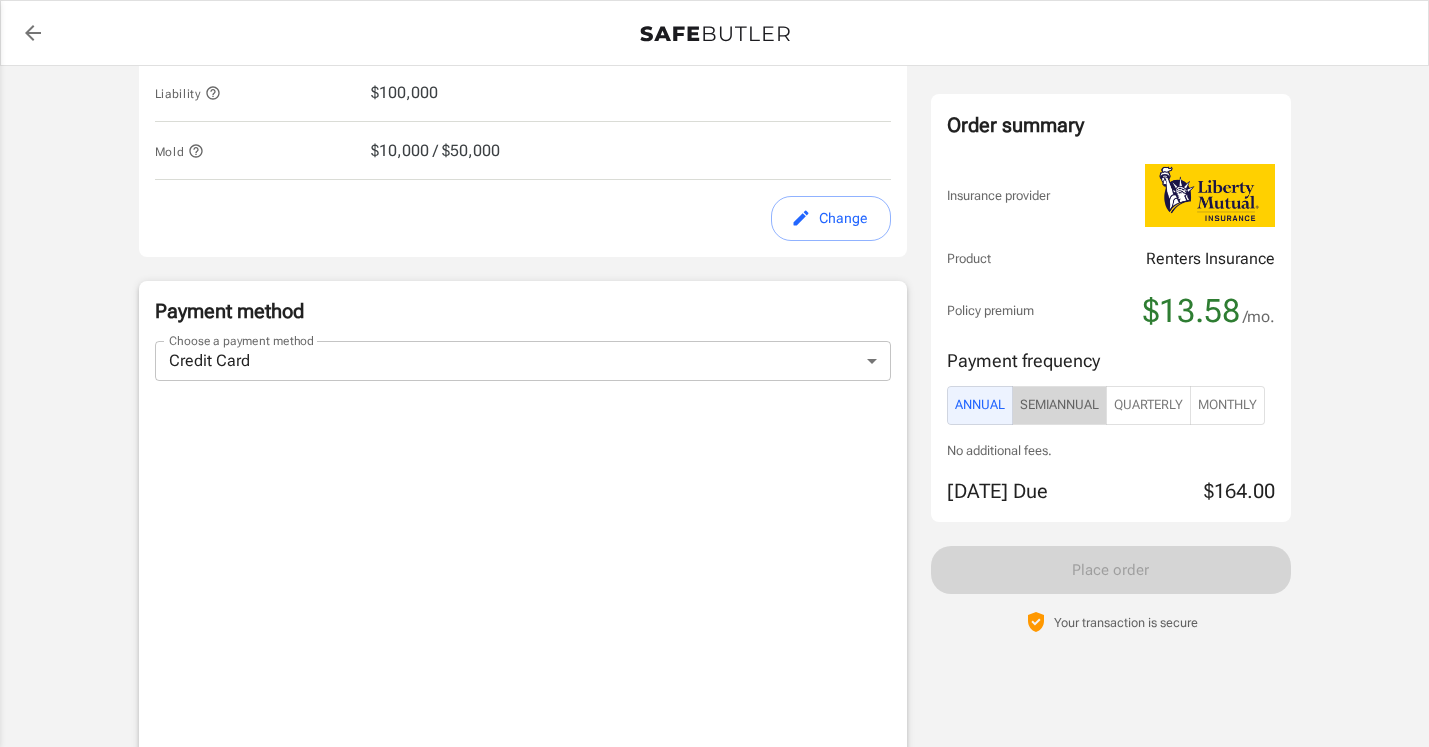 click on "SemiAnnual" at bounding box center [1059, 405] 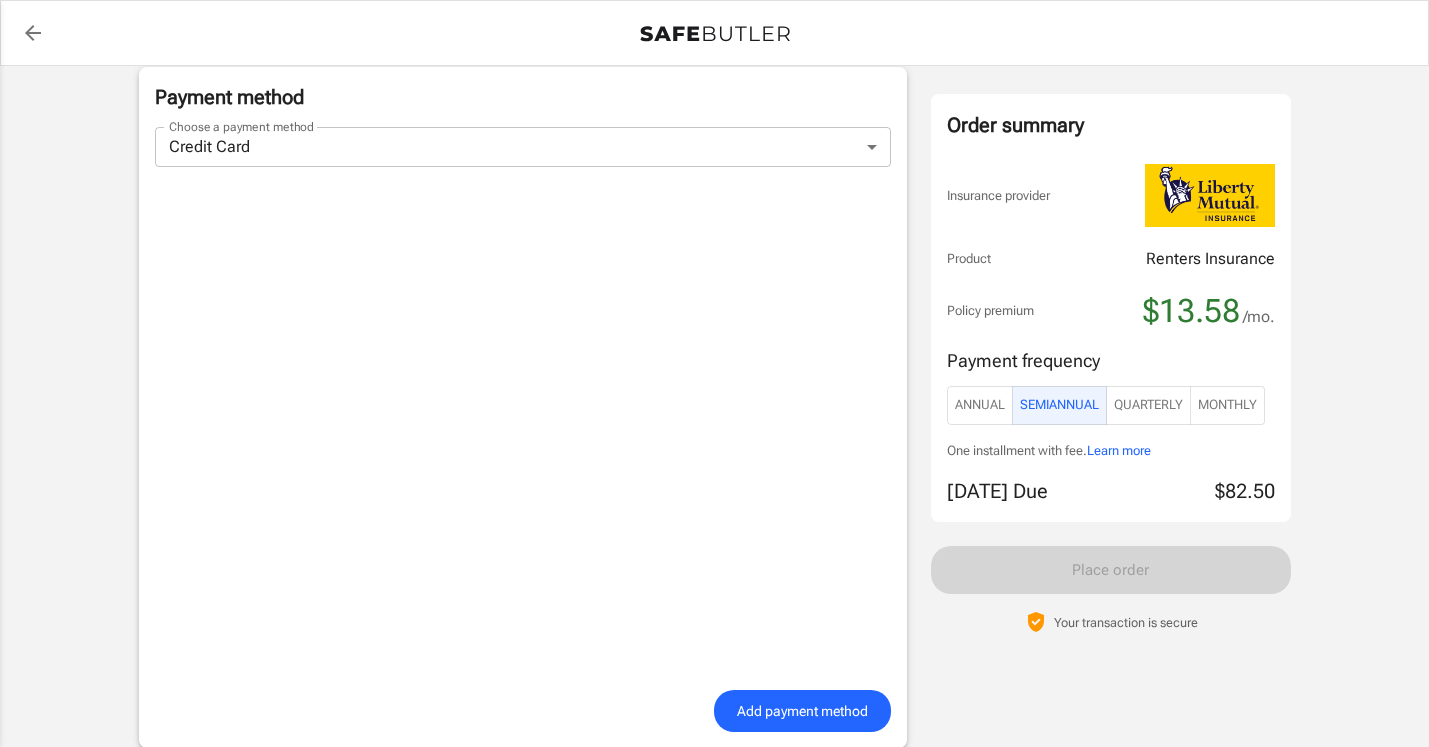 scroll, scrollTop: 1434, scrollLeft: 0, axis: vertical 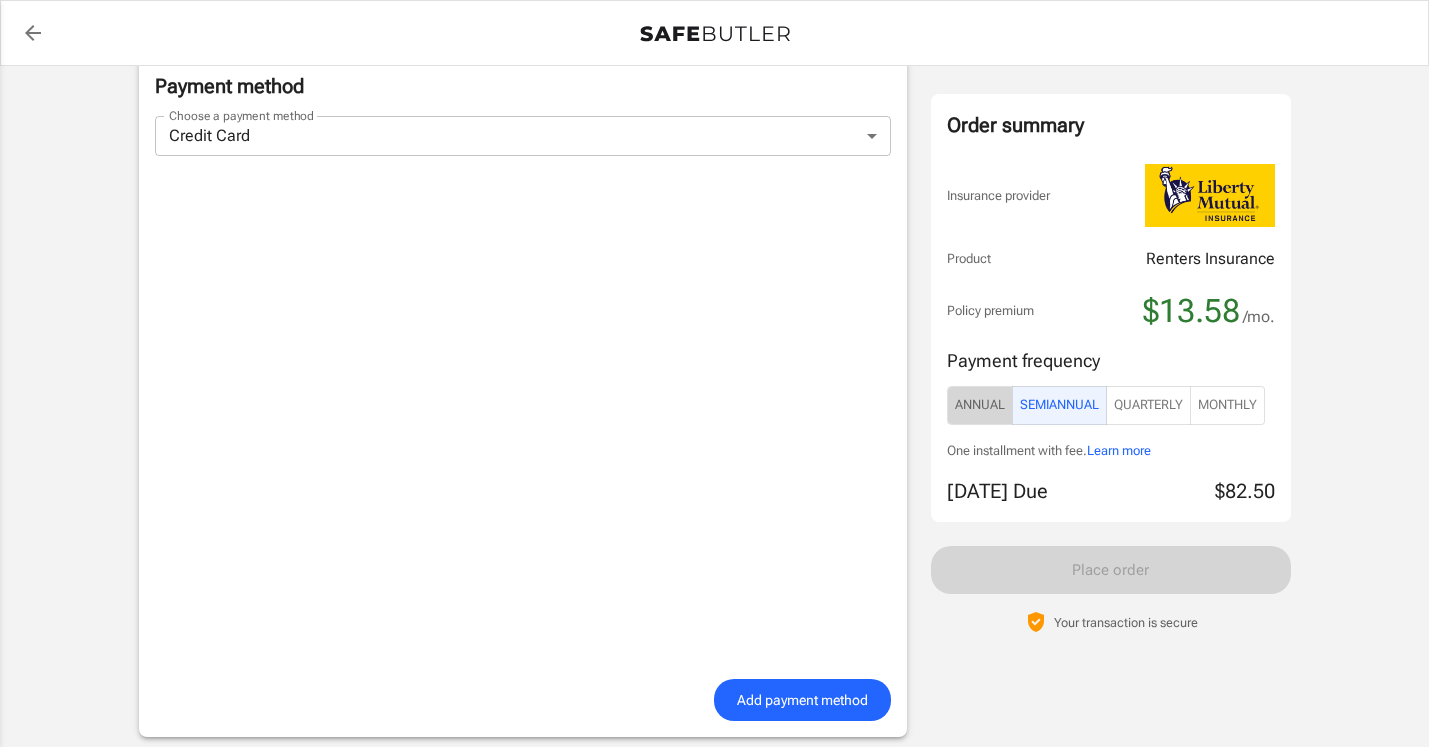 click on "Annual" at bounding box center [980, 405] 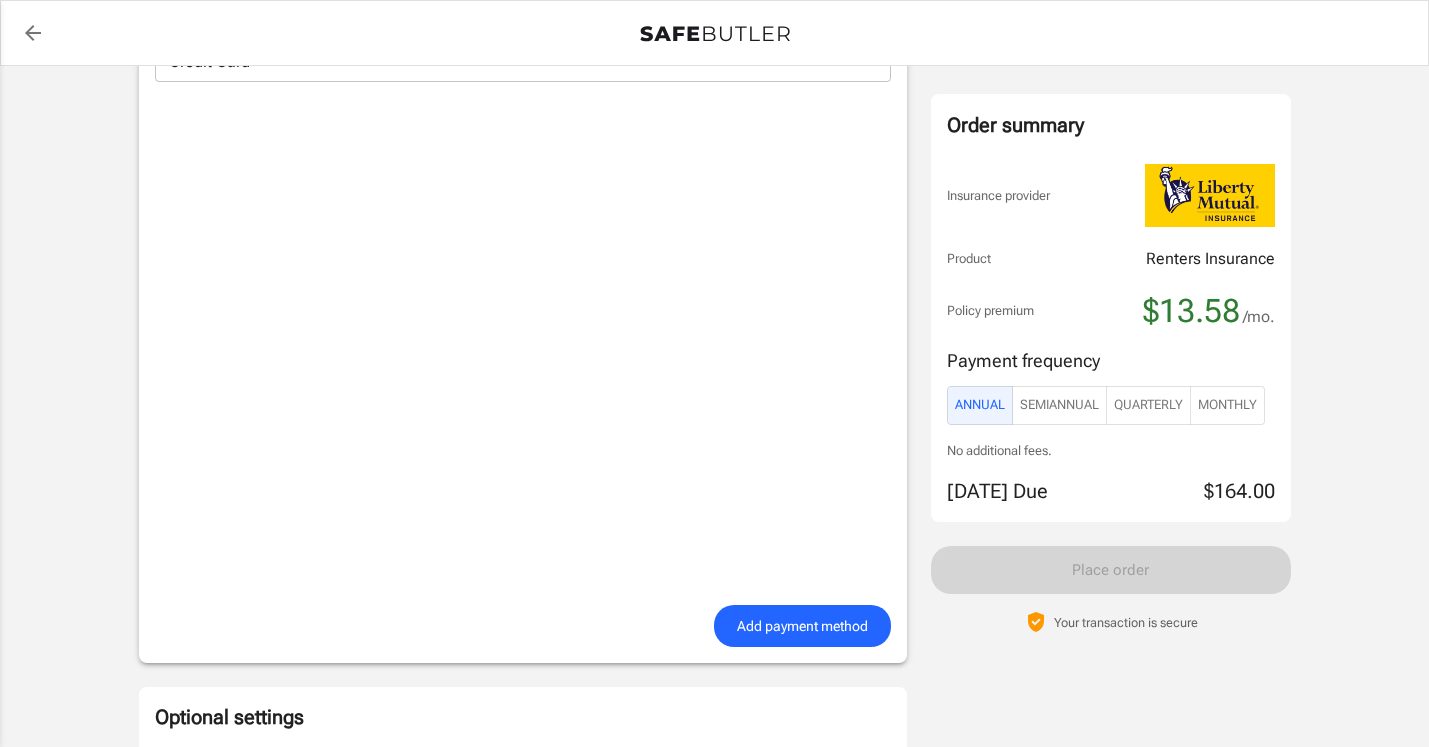 scroll, scrollTop: 1400, scrollLeft: 0, axis: vertical 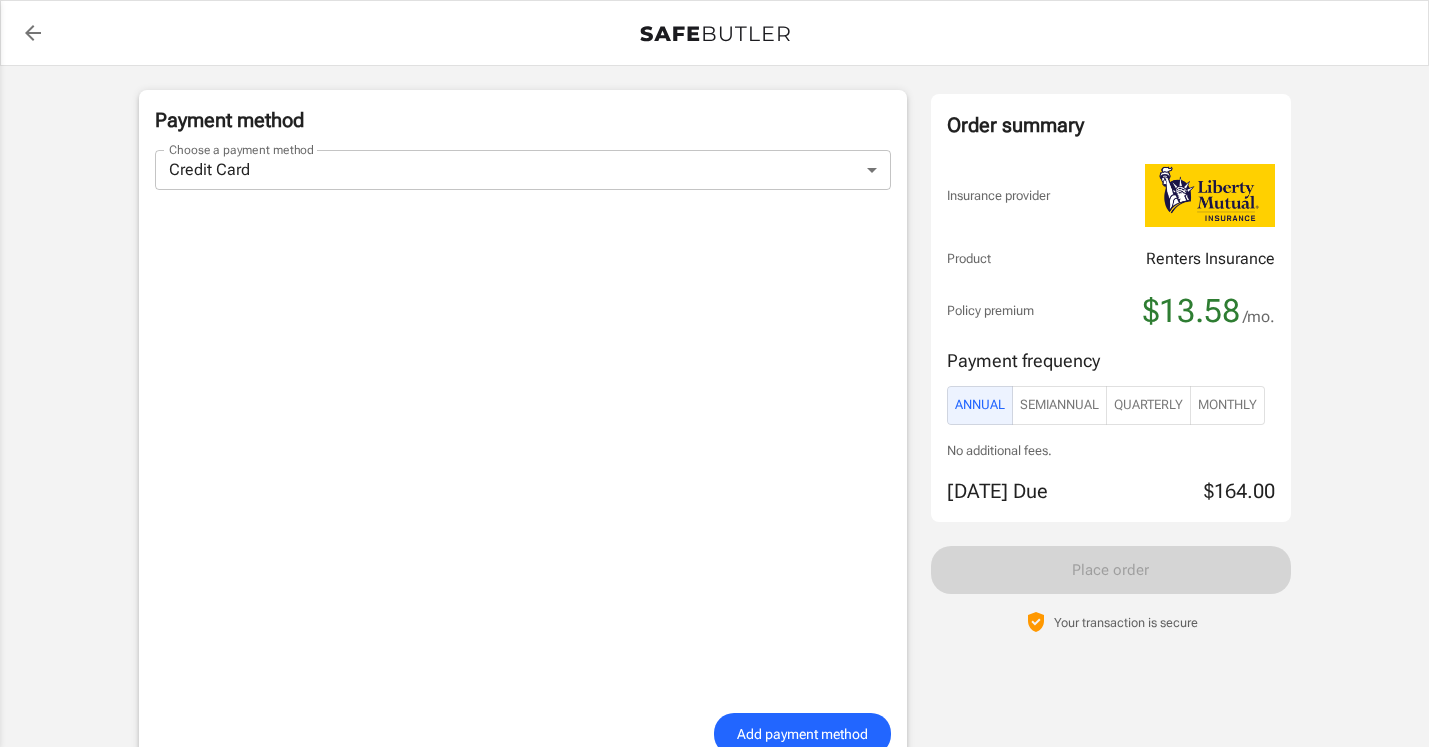 click on "Choose a payment method Credit Card credit Choose a payment method Add payment method" at bounding box center [523, 453] 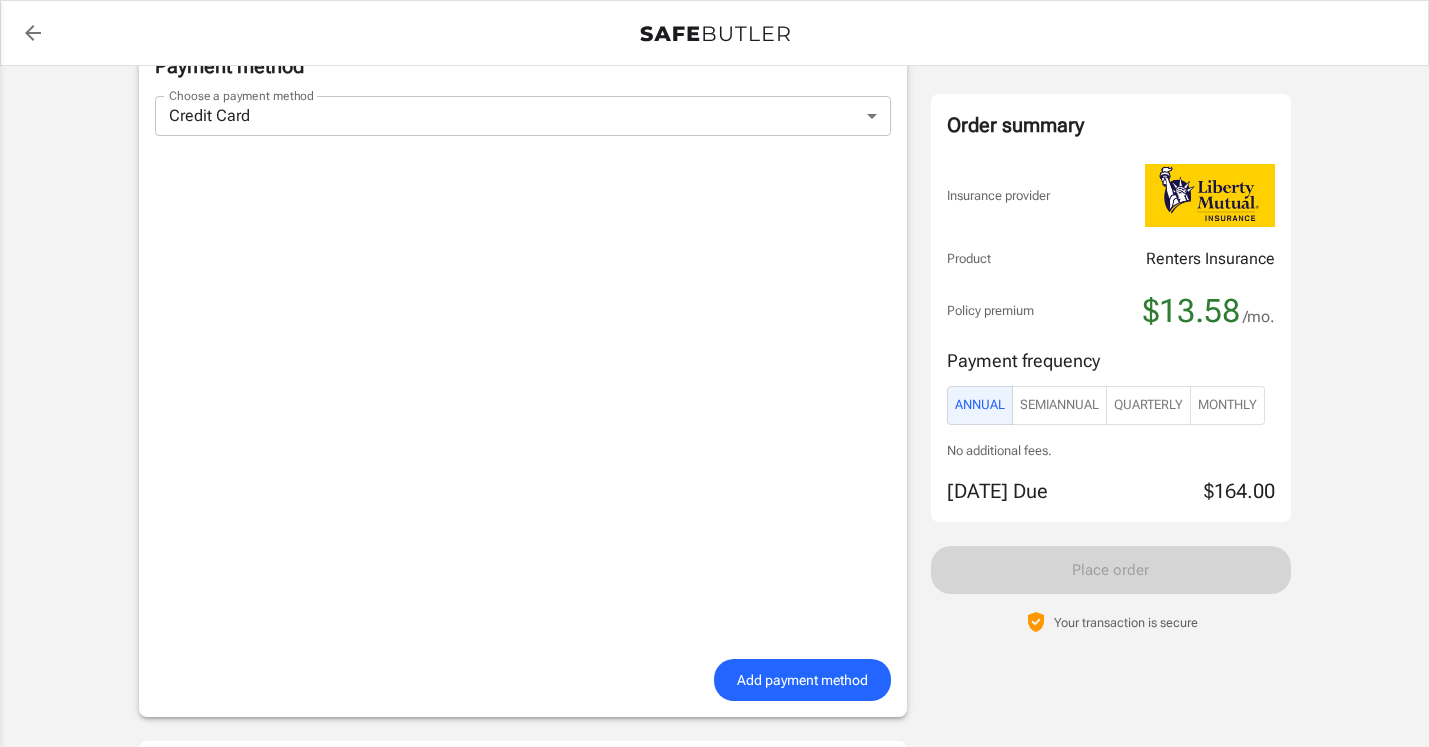 scroll, scrollTop: 1477, scrollLeft: 0, axis: vertical 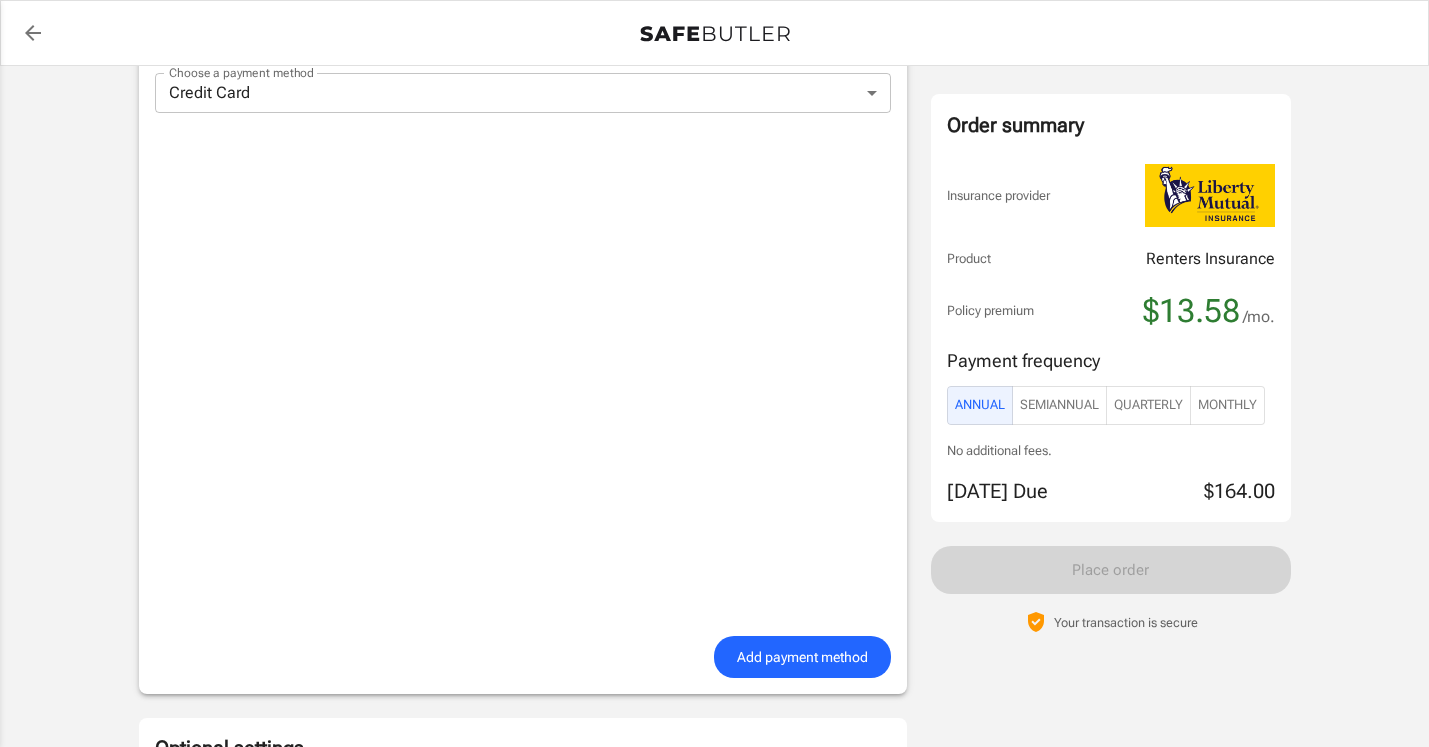 click on "Add payment method" at bounding box center [802, 657] 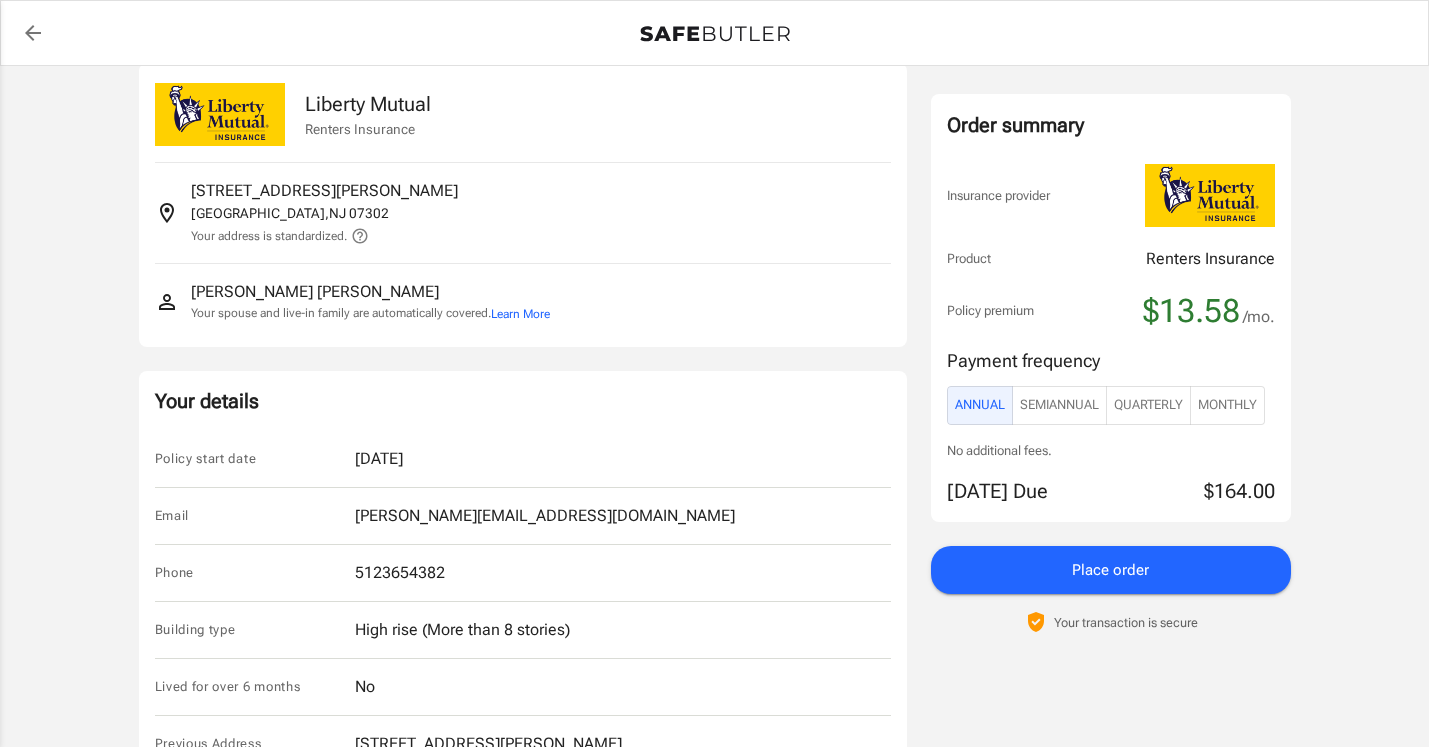 scroll, scrollTop: 0, scrollLeft: 0, axis: both 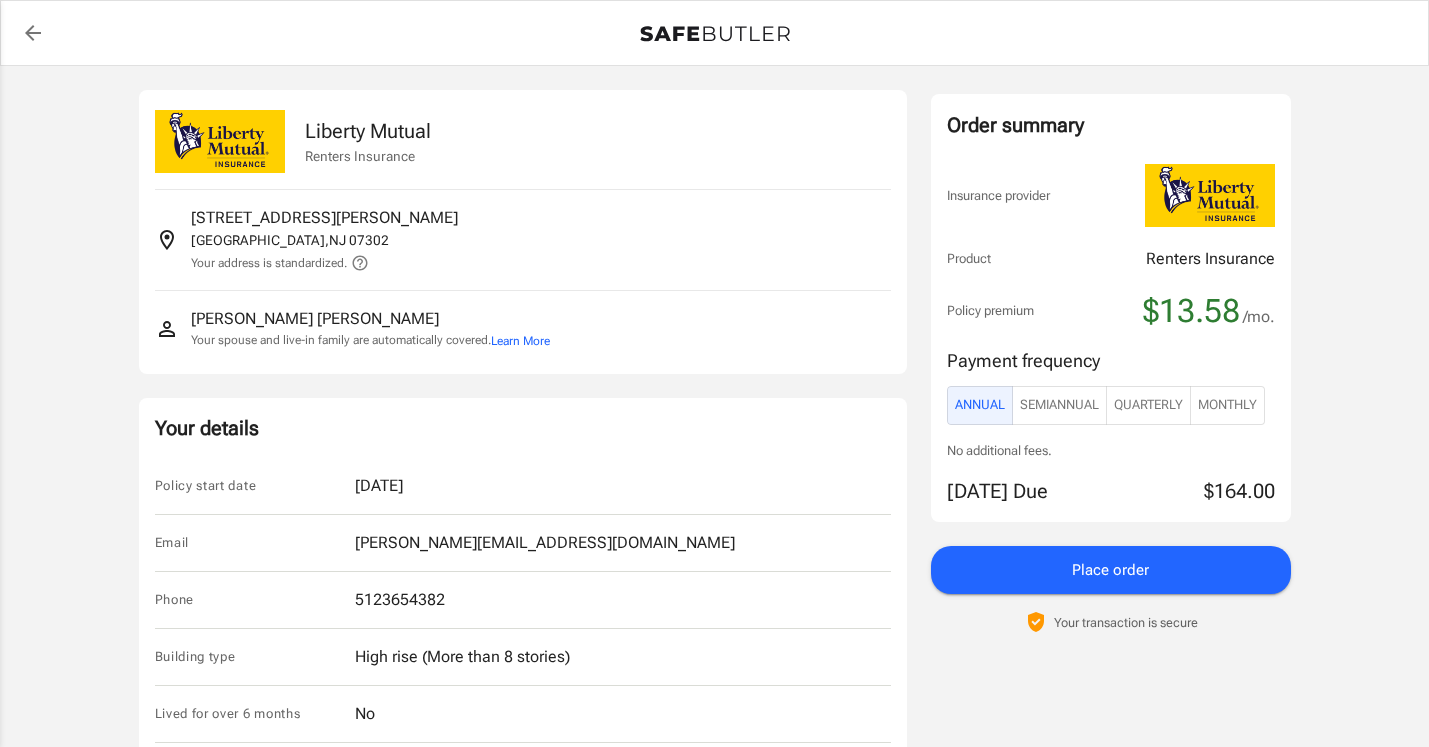 click on "Learn More" at bounding box center [520, 341] 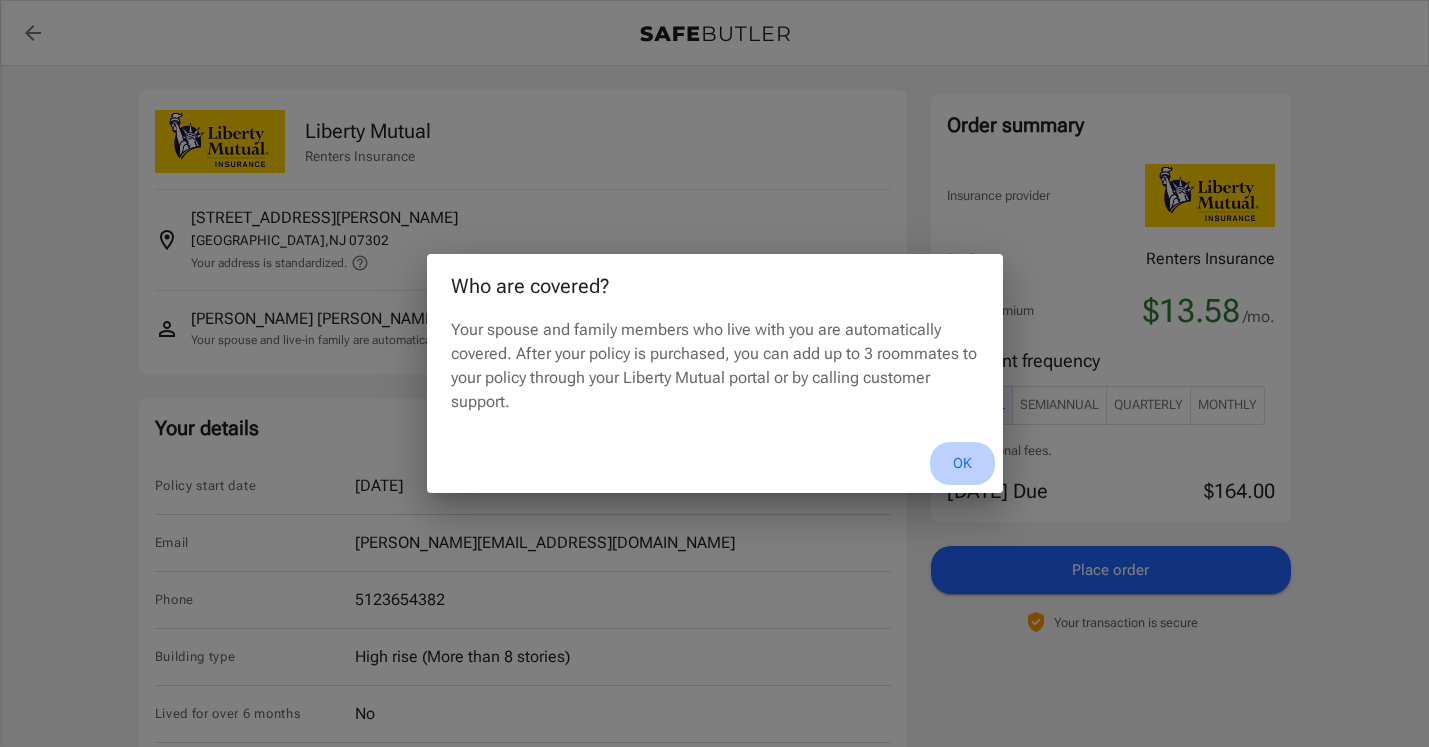 click on "OK" at bounding box center (962, 463) 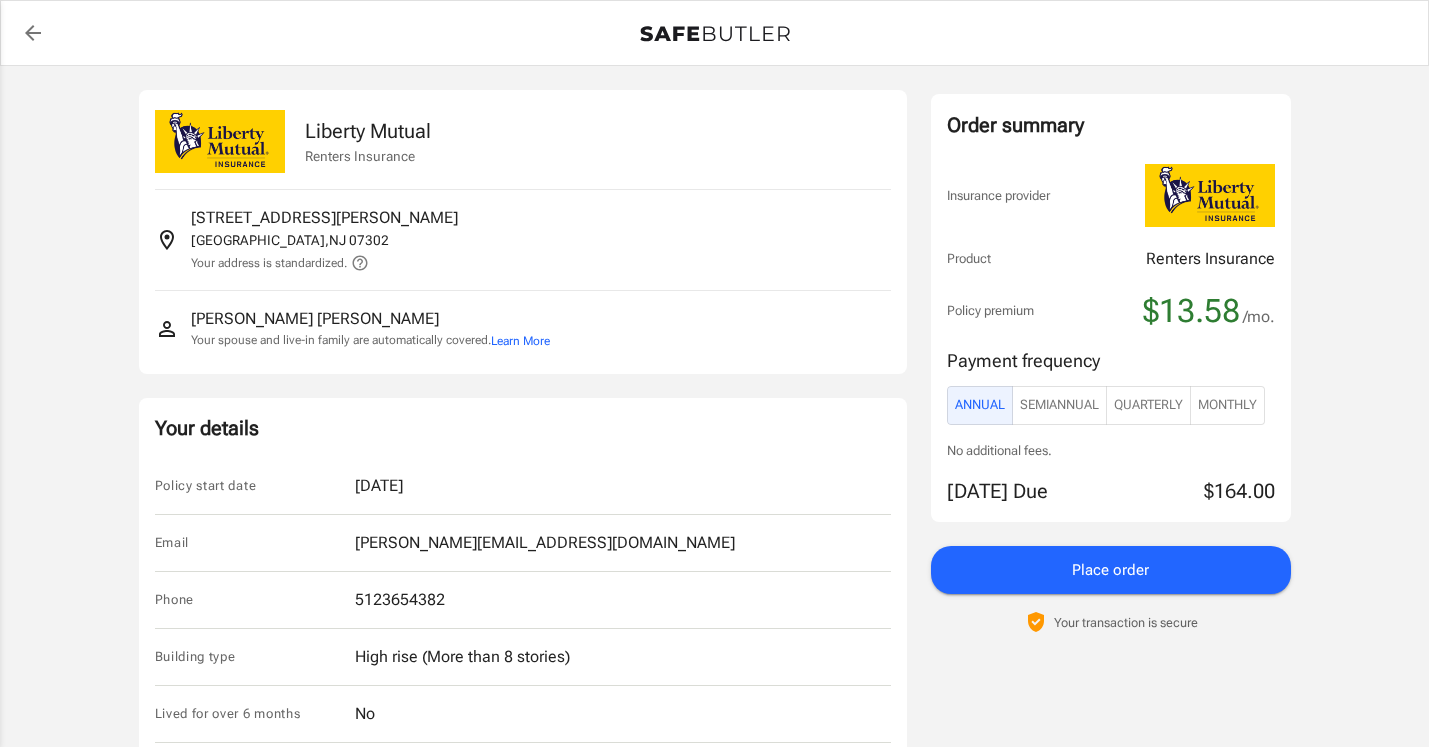 click on "Place order" at bounding box center [1110, 570] 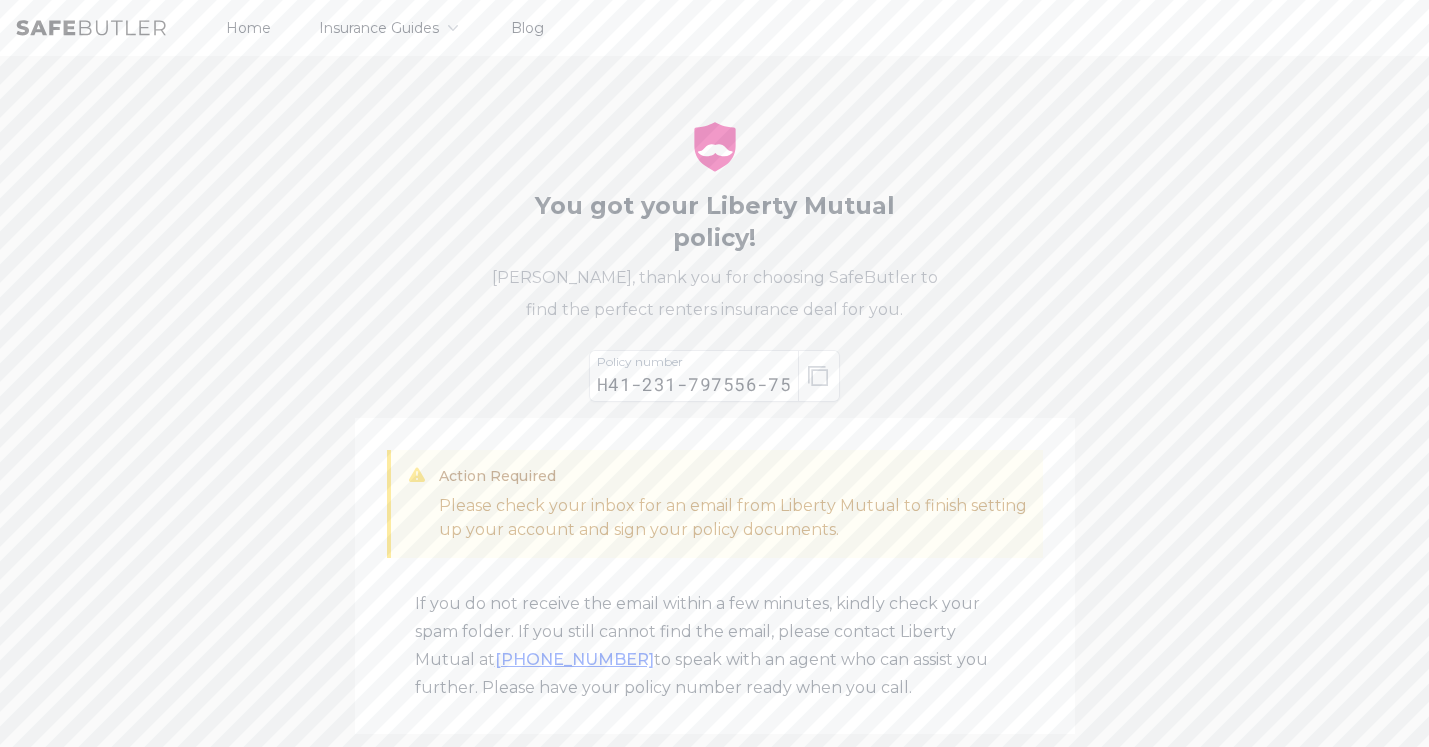 scroll, scrollTop: 0, scrollLeft: 0, axis: both 